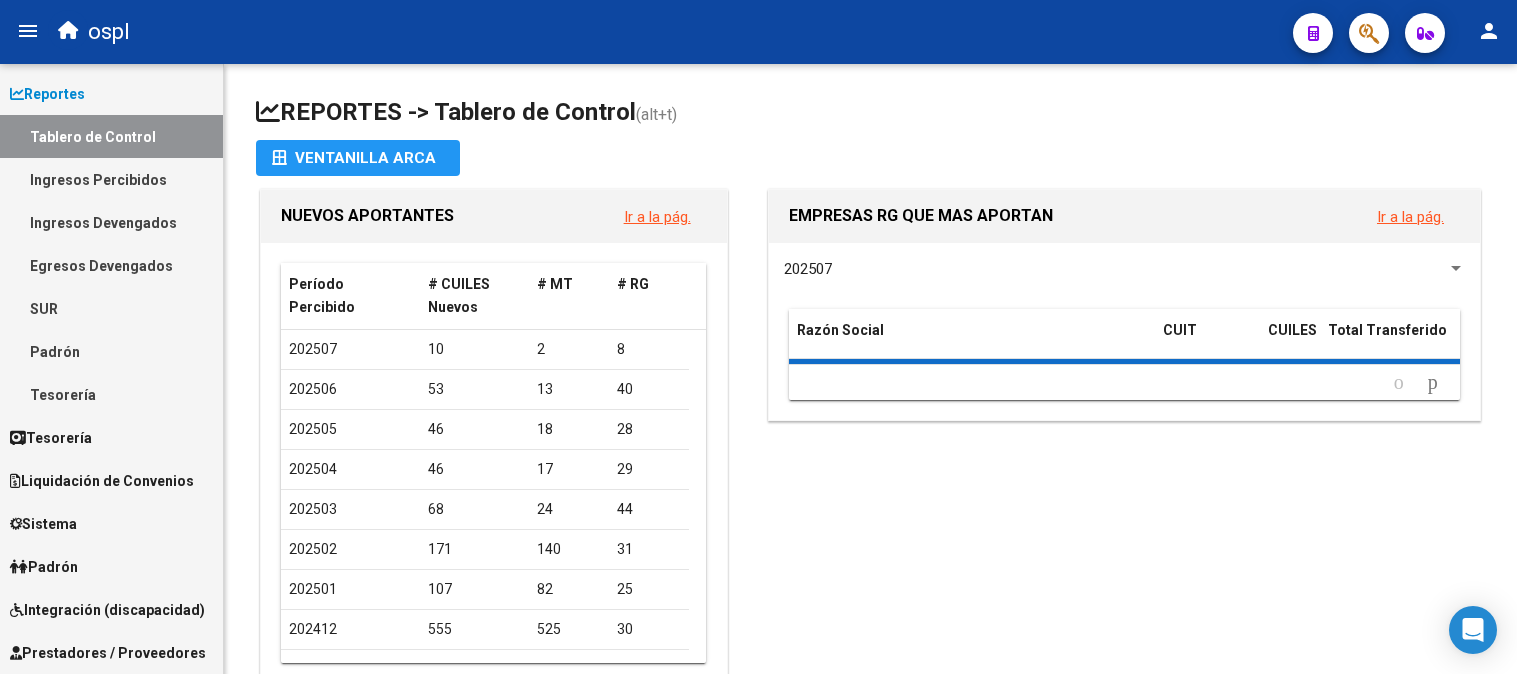 scroll, scrollTop: 0, scrollLeft: 0, axis: both 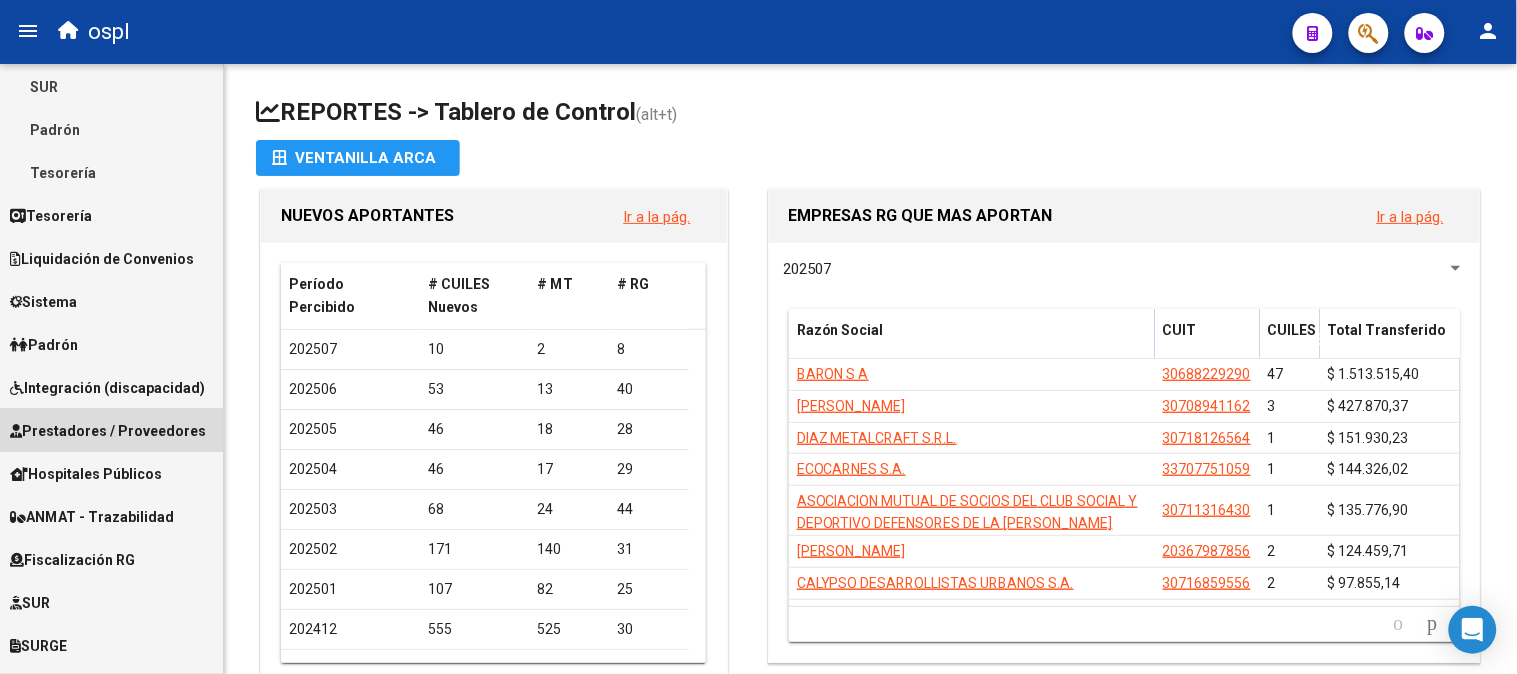 click on "Prestadores / Proveedores" at bounding box center [108, 431] 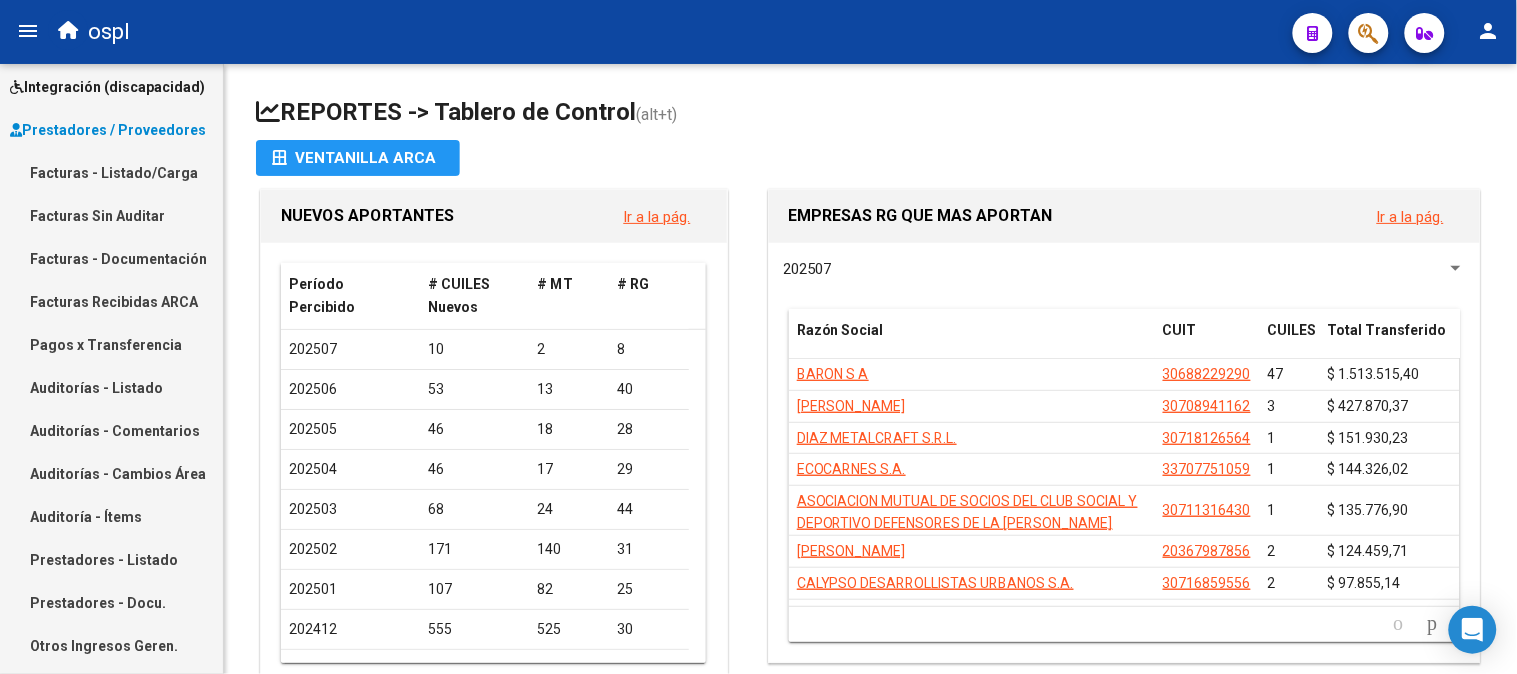 click on "Facturas - Listado/Carga" at bounding box center (111, 172) 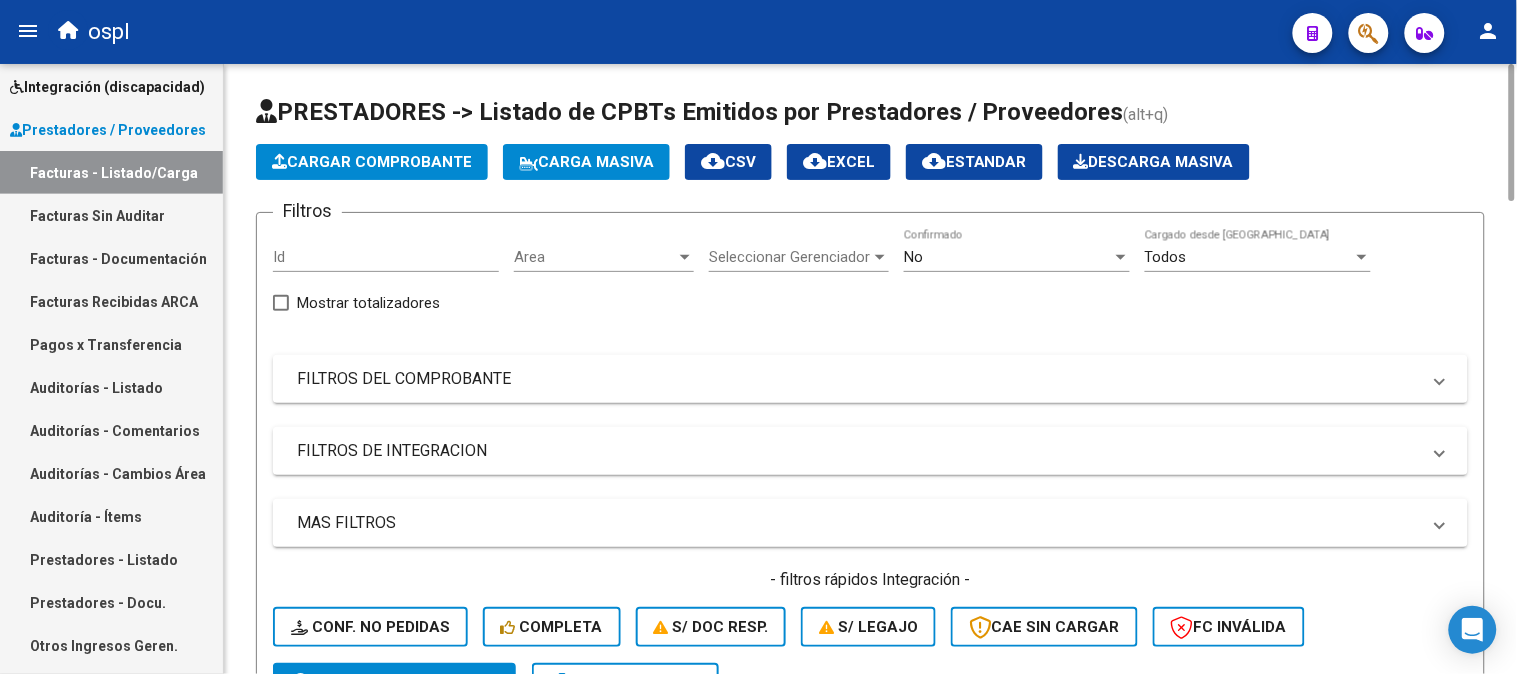 click on "Cargar Comprobante" 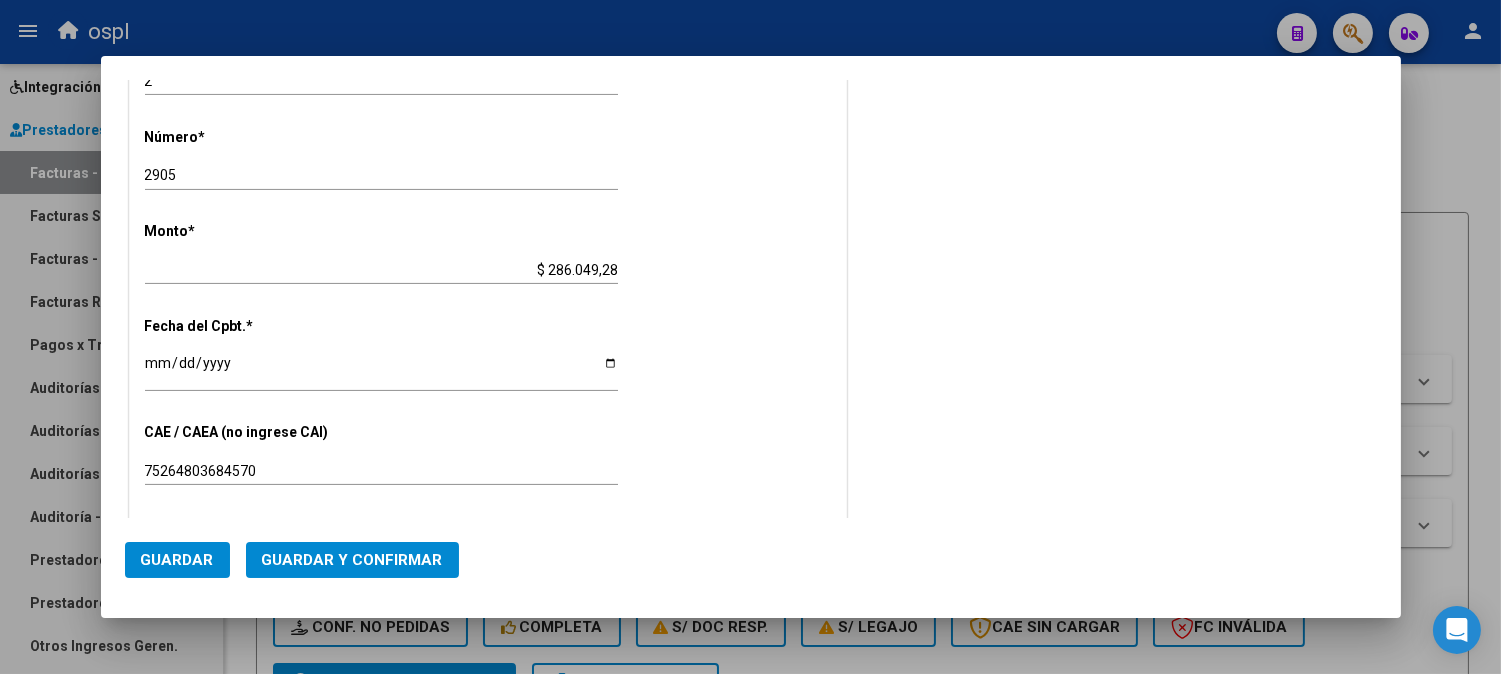 scroll, scrollTop: 1111, scrollLeft: 0, axis: vertical 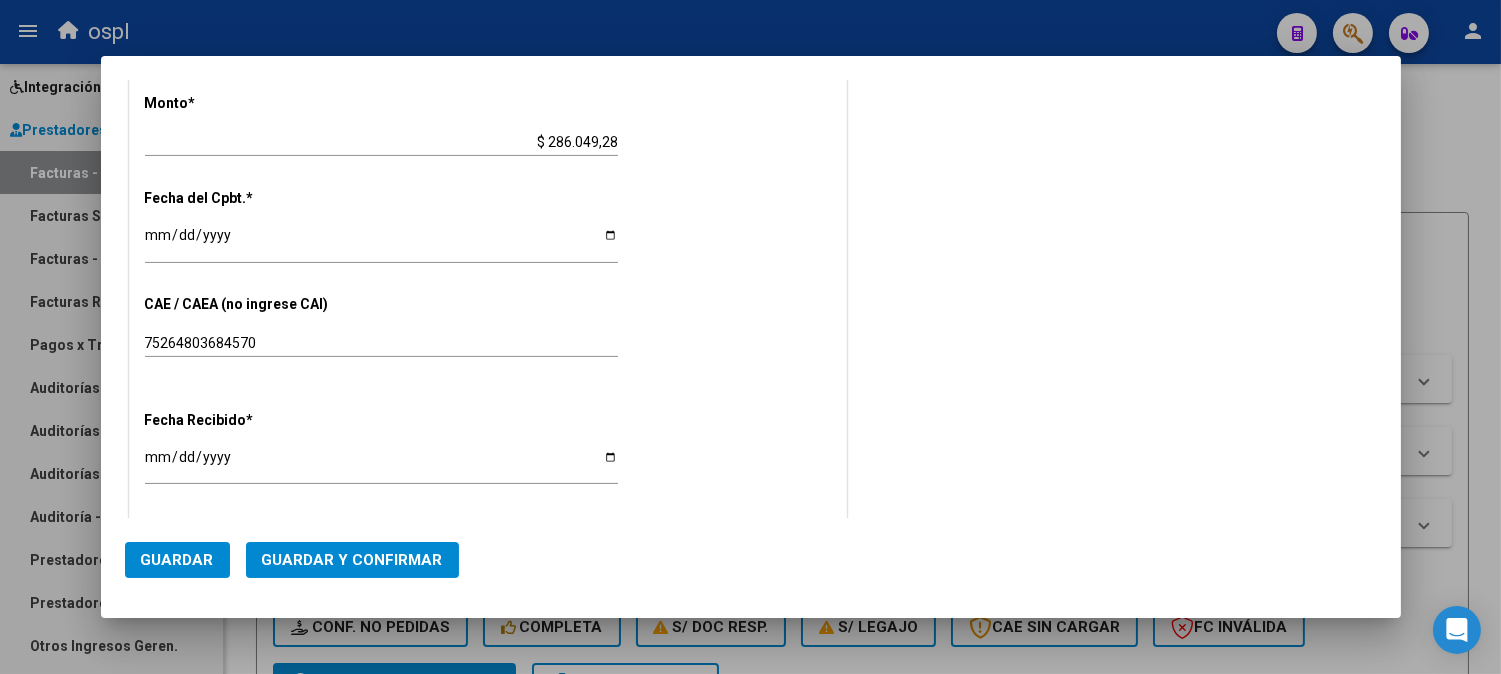 drag, startPoint x: 144, startPoint y: 235, endPoint x: 217, endPoint y: 243, distance: 73.43705 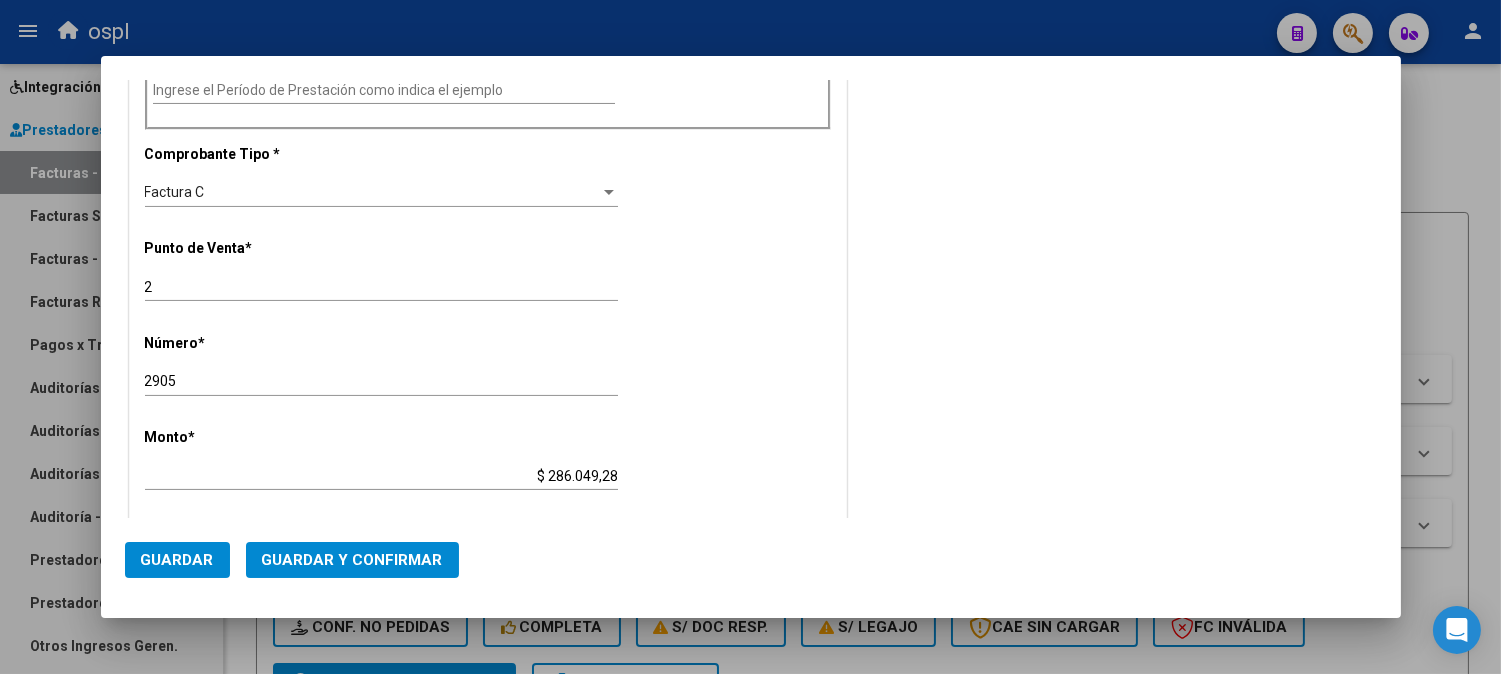 scroll, scrollTop: 555, scrollLeft: 0, axis: vertical 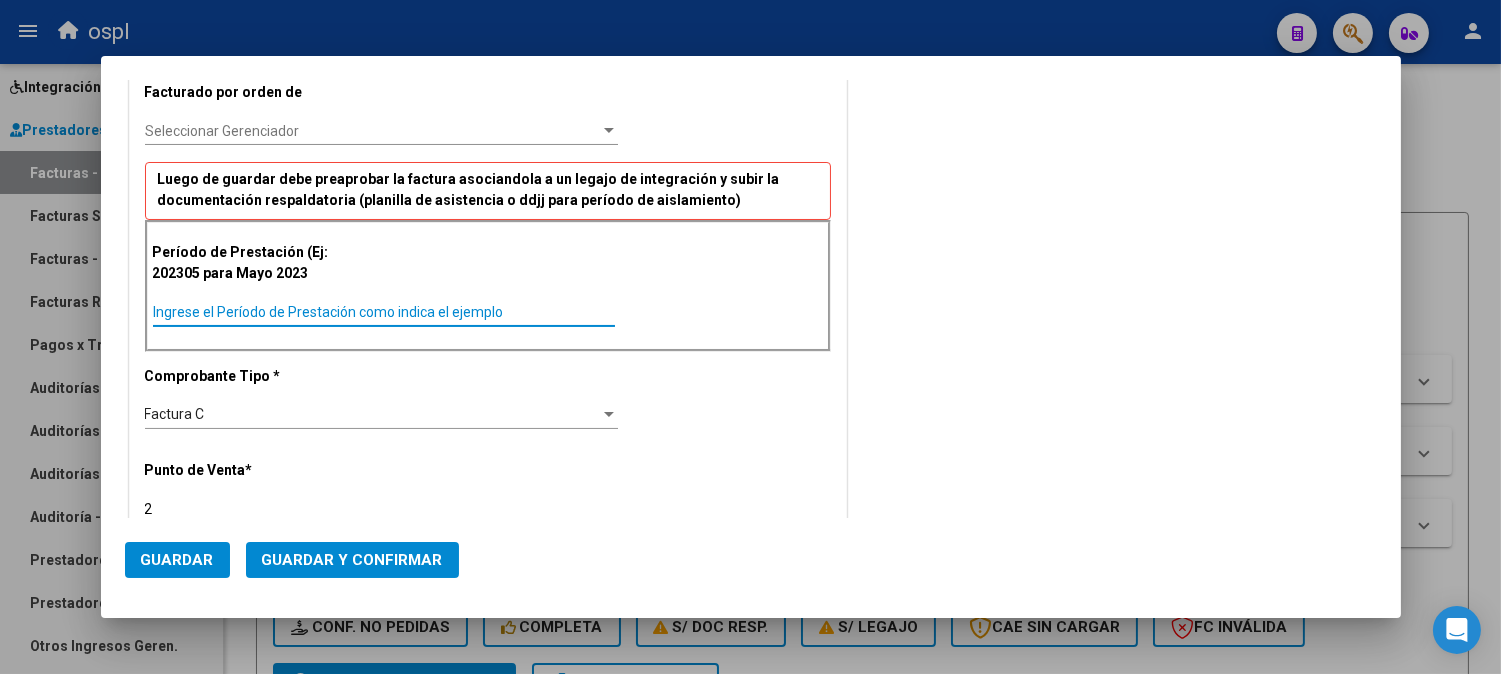 click on "Ingrese el Período de Prestación como indica el ejemplo" at bounding box center [384, 312] 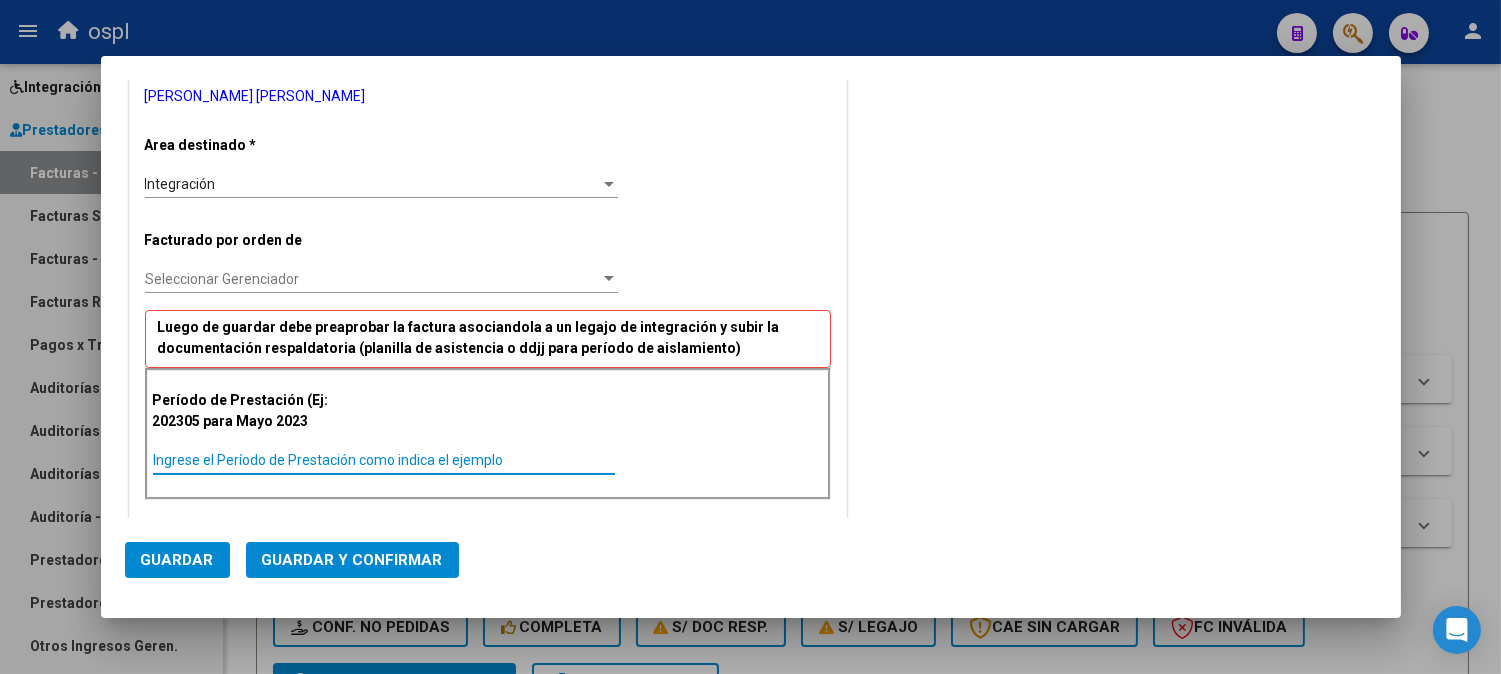 scroll, scrollTop: 444, scrollLeft: 0, axis: vertical 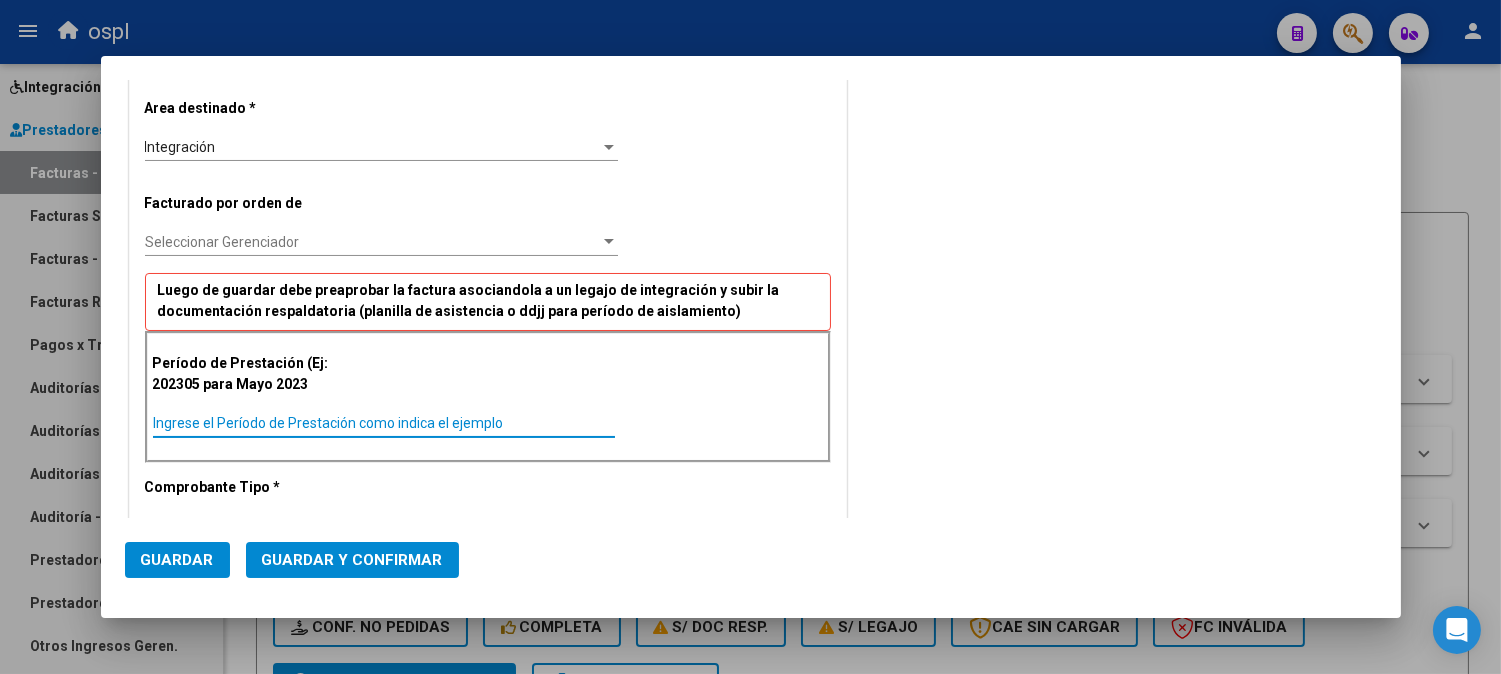 click on "Ingrese el Período de Prestación como indica el ejemplo" at bounding box center [384, 423] 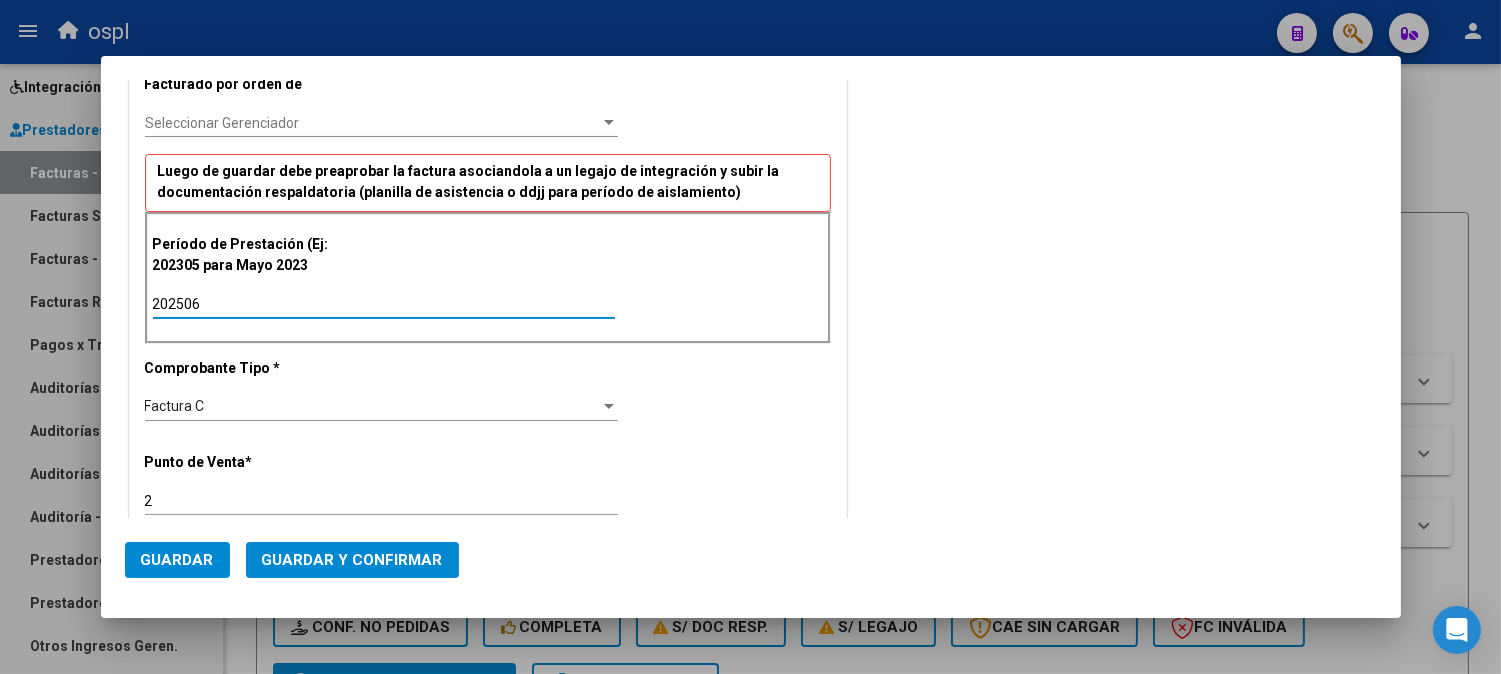 scroll, scrollTop: 666, scrollLeft: 0, axis: vertical 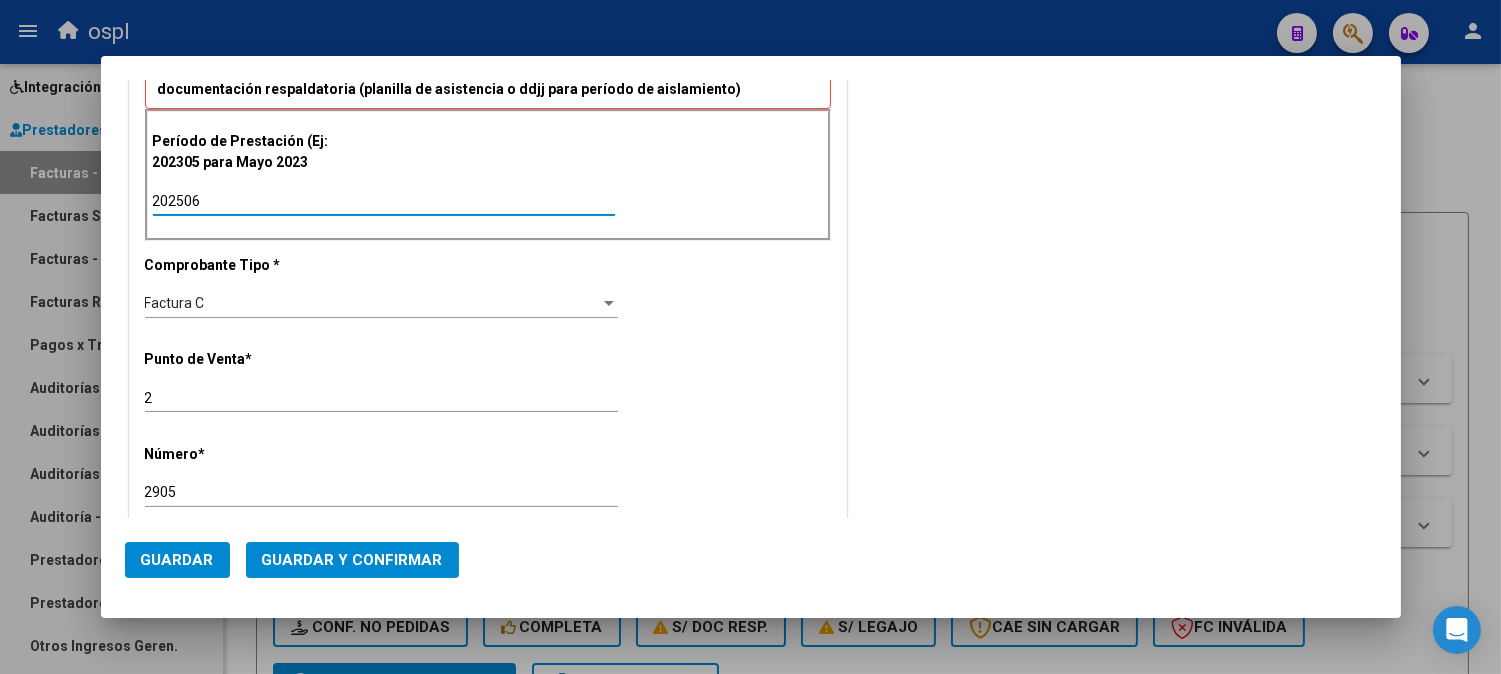 type on "202506" 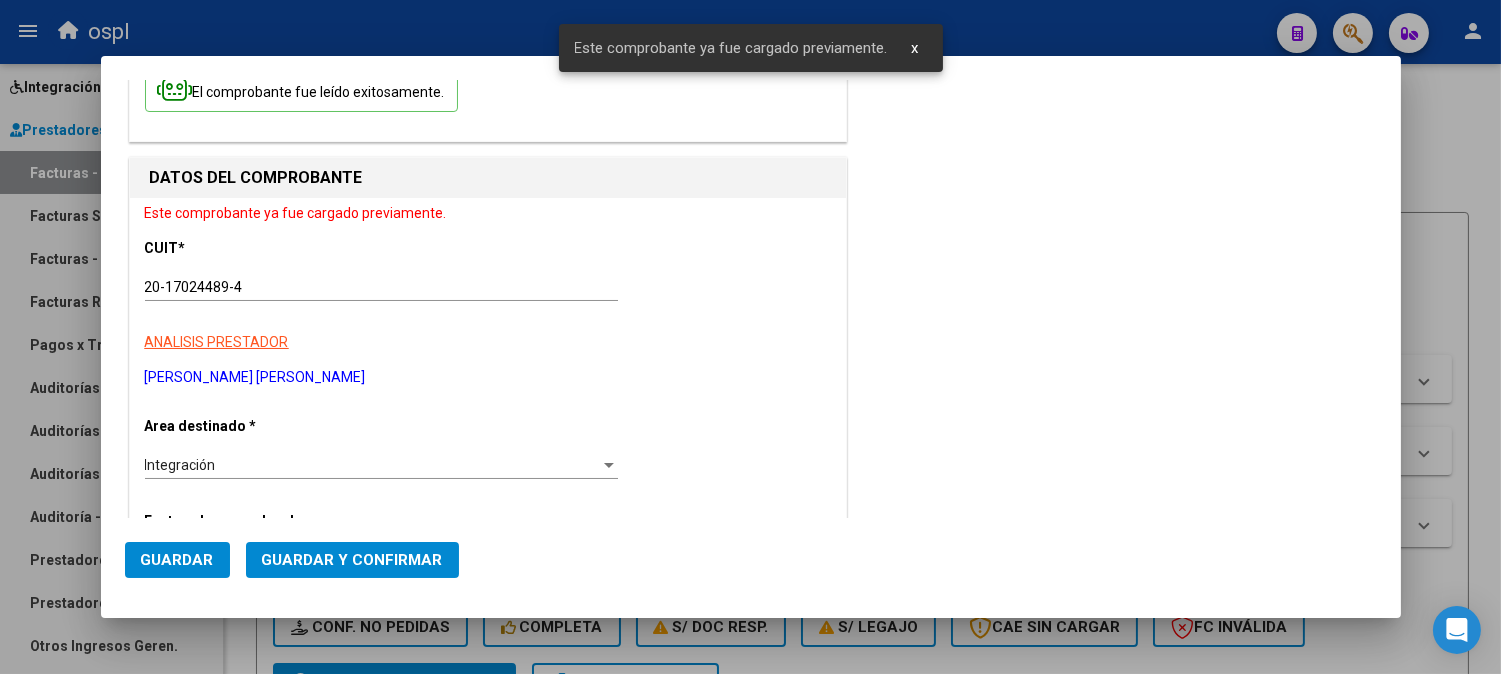 scroll, scrollTop: 0, scrollLeft: 0, axis: both 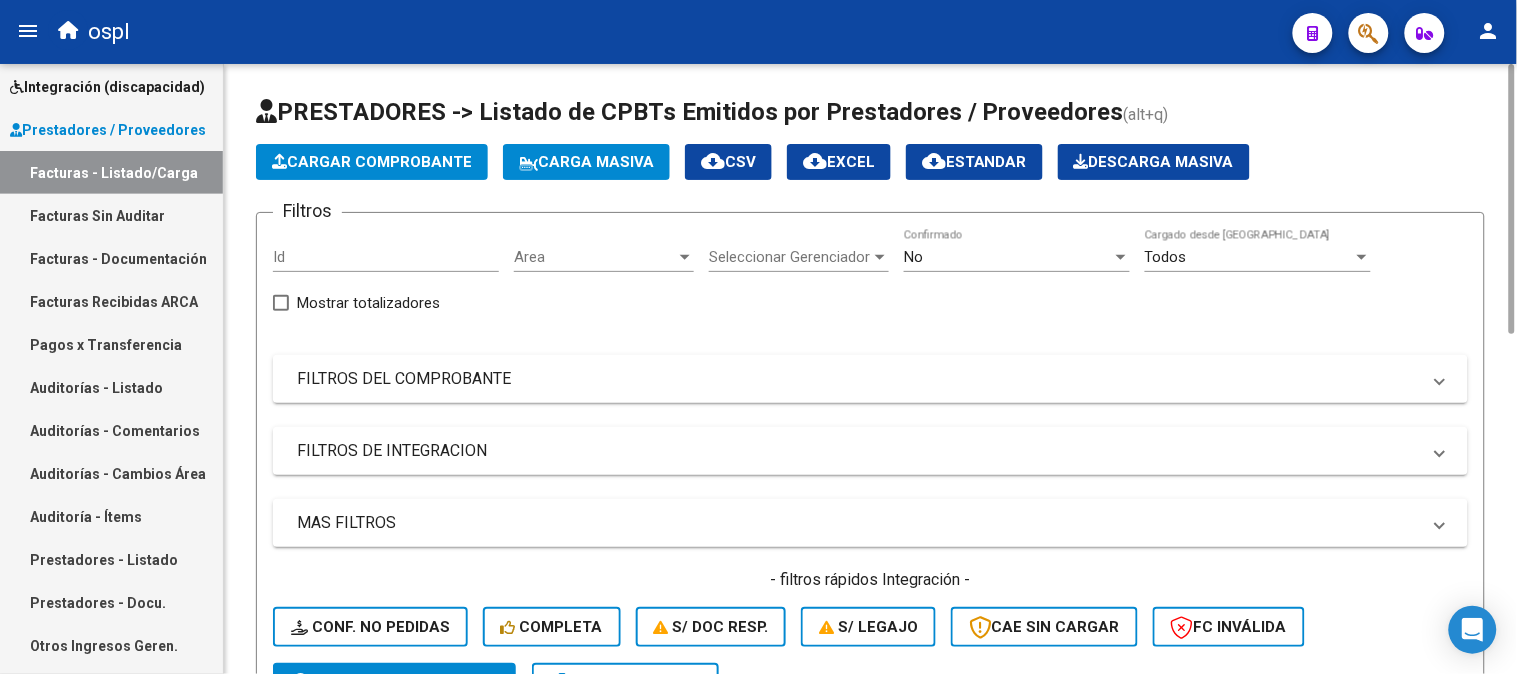 click on "Cargar Comprobante" 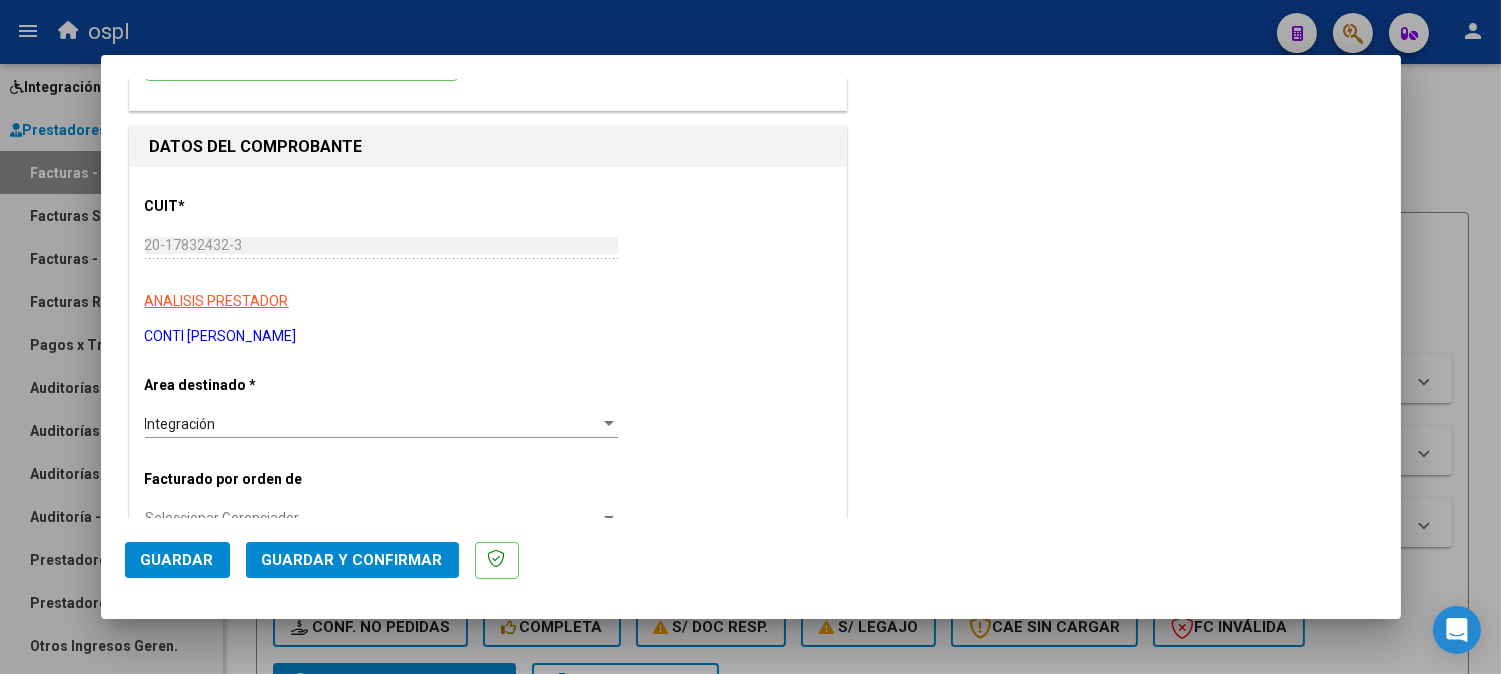 scroll, scrollTop: 222, scrollLeft: 0, axis: vertical 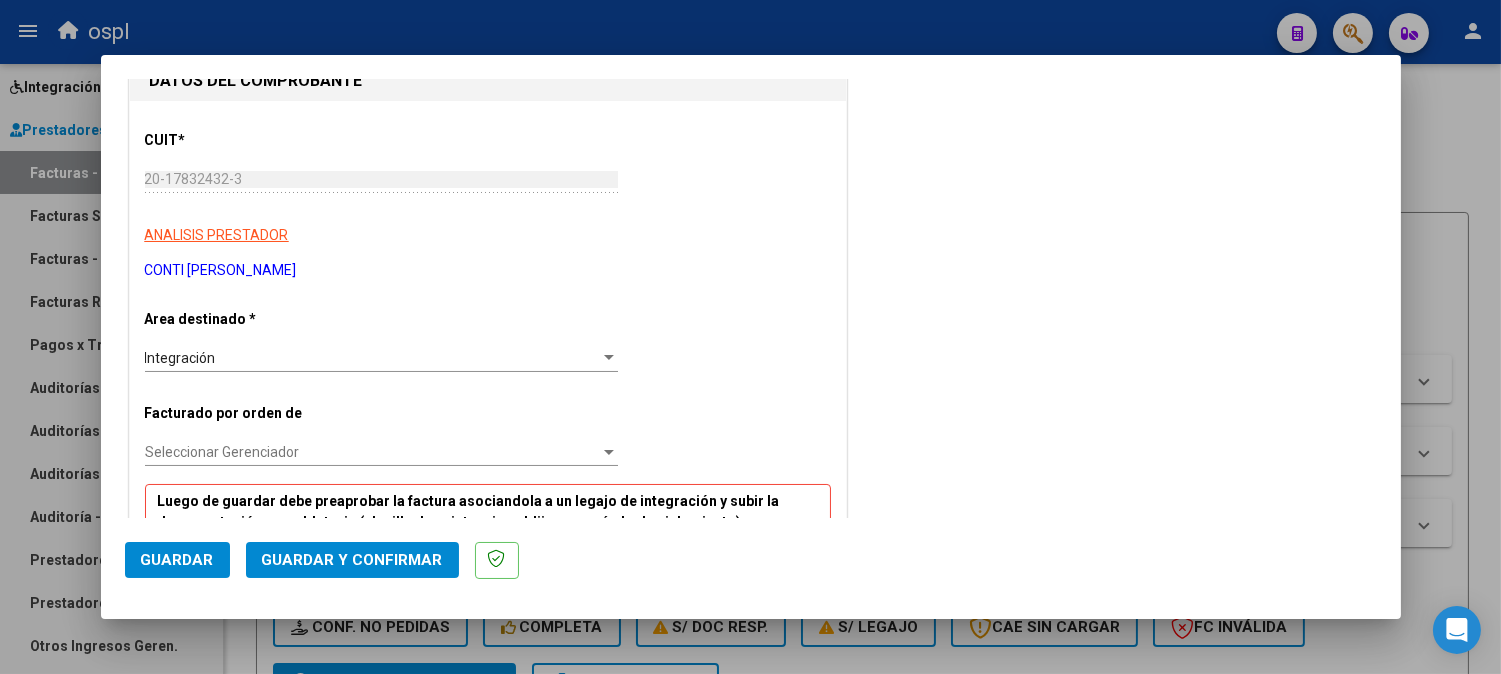 click on "CUIT  *   20-17832432-3 Ingresar CUIT  ANALISIS PRESTADOR  CONTI [PERSON_NAME]" at bounding box center [488, 198] 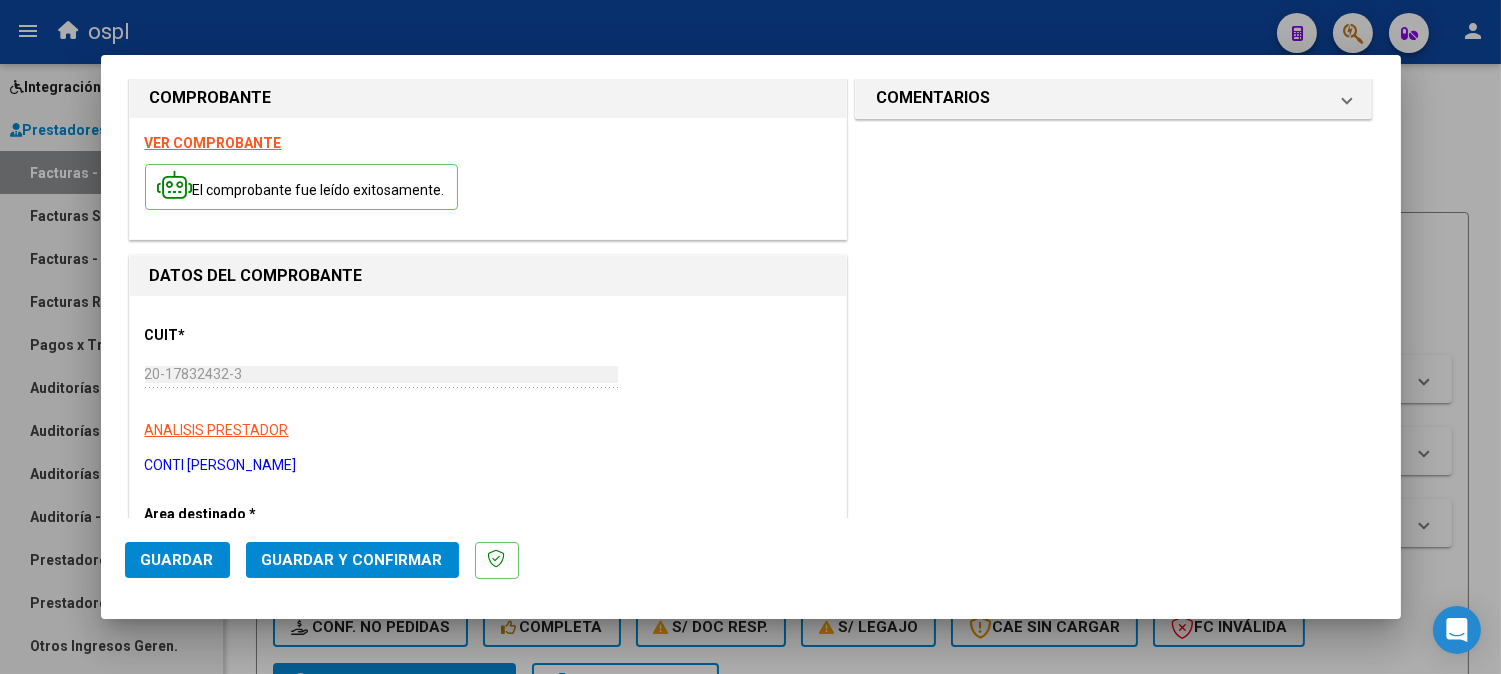 scroll, scrollTop: 0, scrollLeft: 0, axis: both 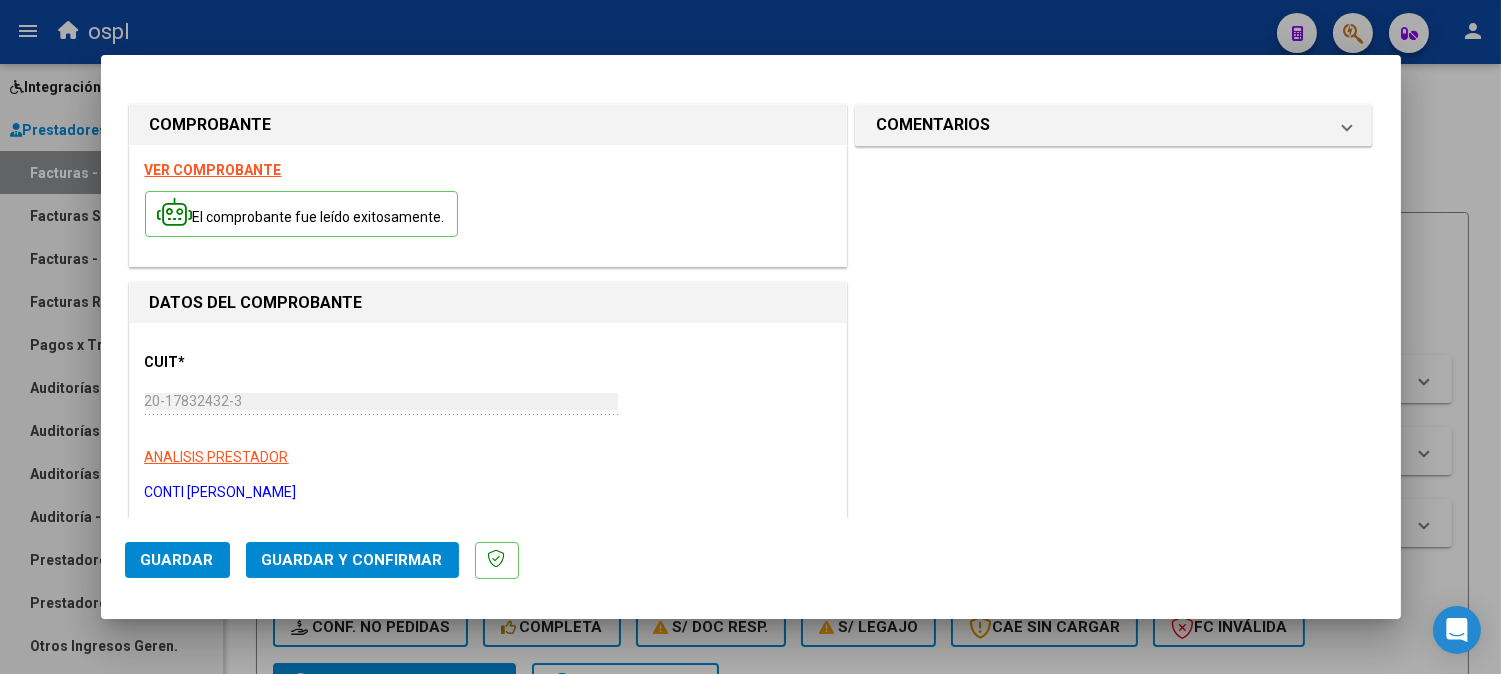 drag, startPoint x: 215, startPoint y: 233, endPoint x: 445, endPoint y: 213, distance: 230.86794 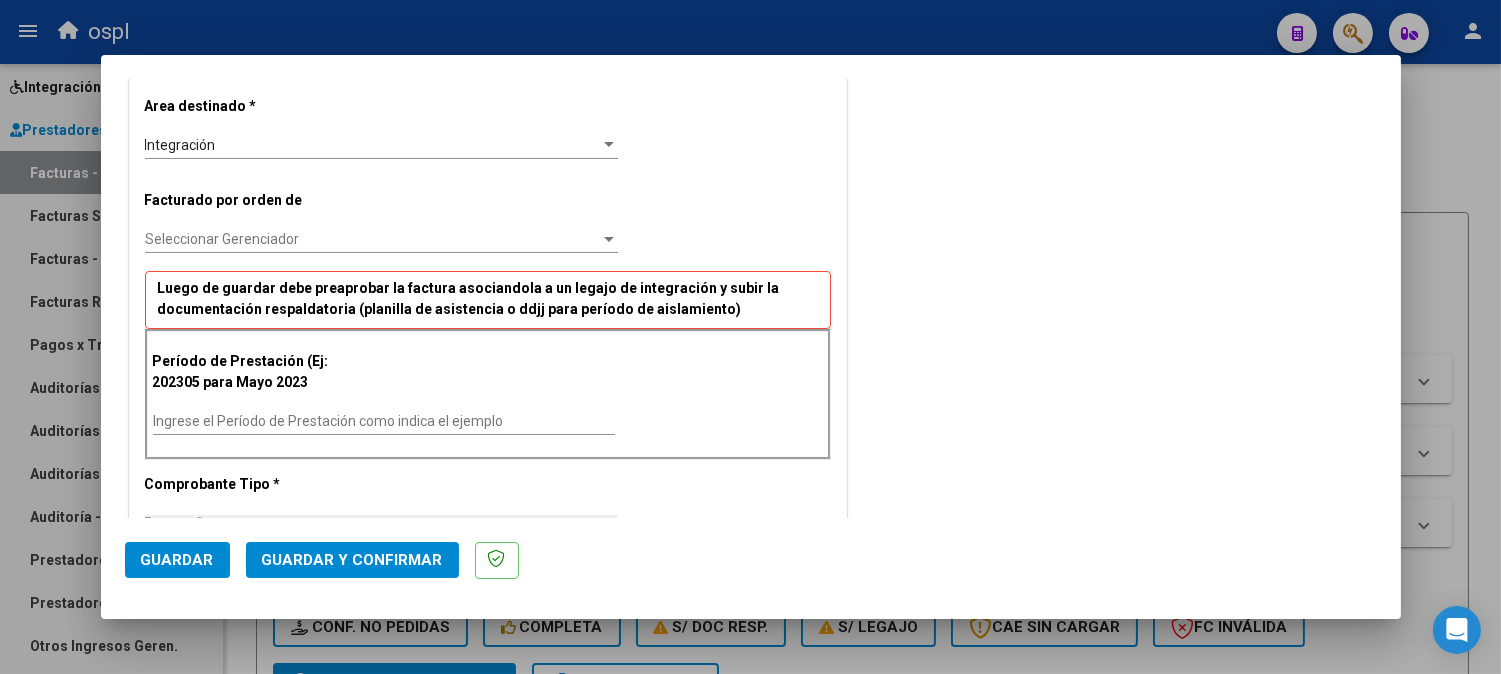 scroll, scrollTop: 444, scrollLeft: 0, axis: vertical 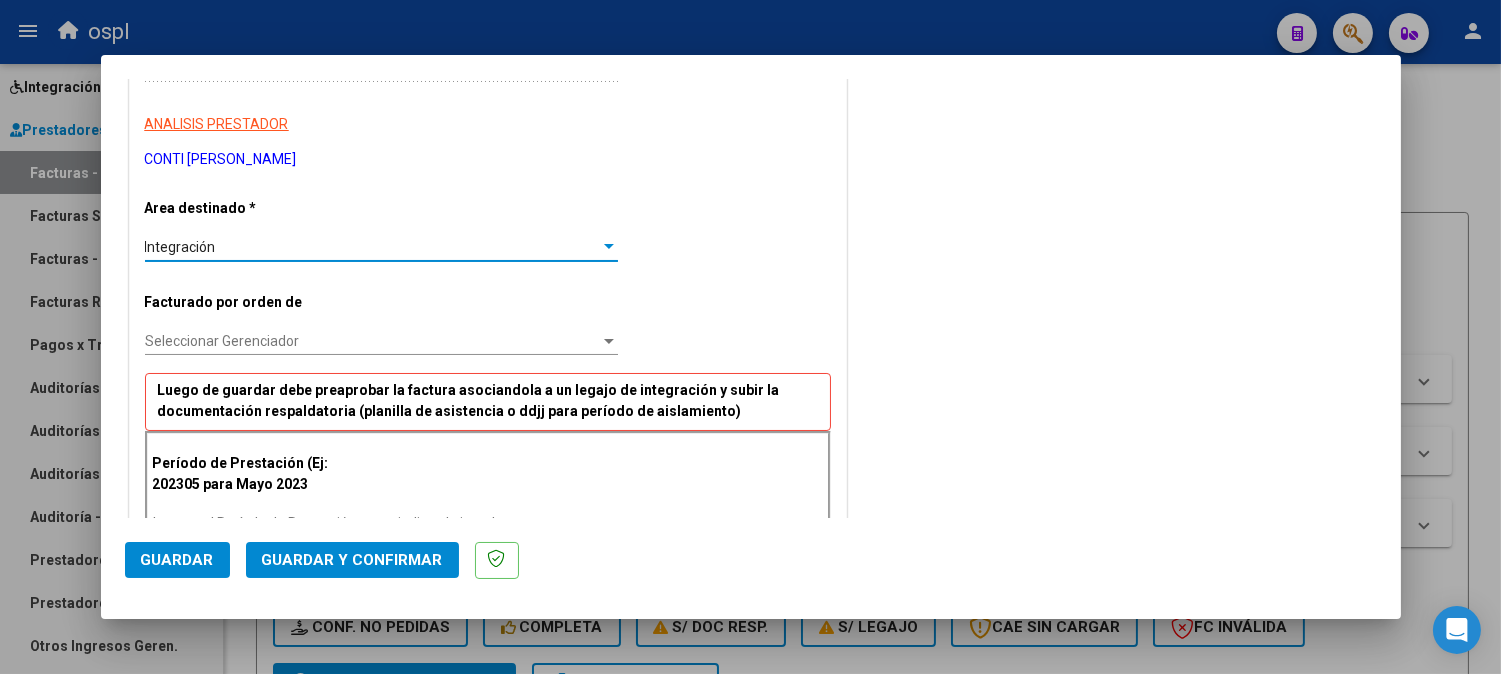 click on "Integración" at bounding box center (372, 247) 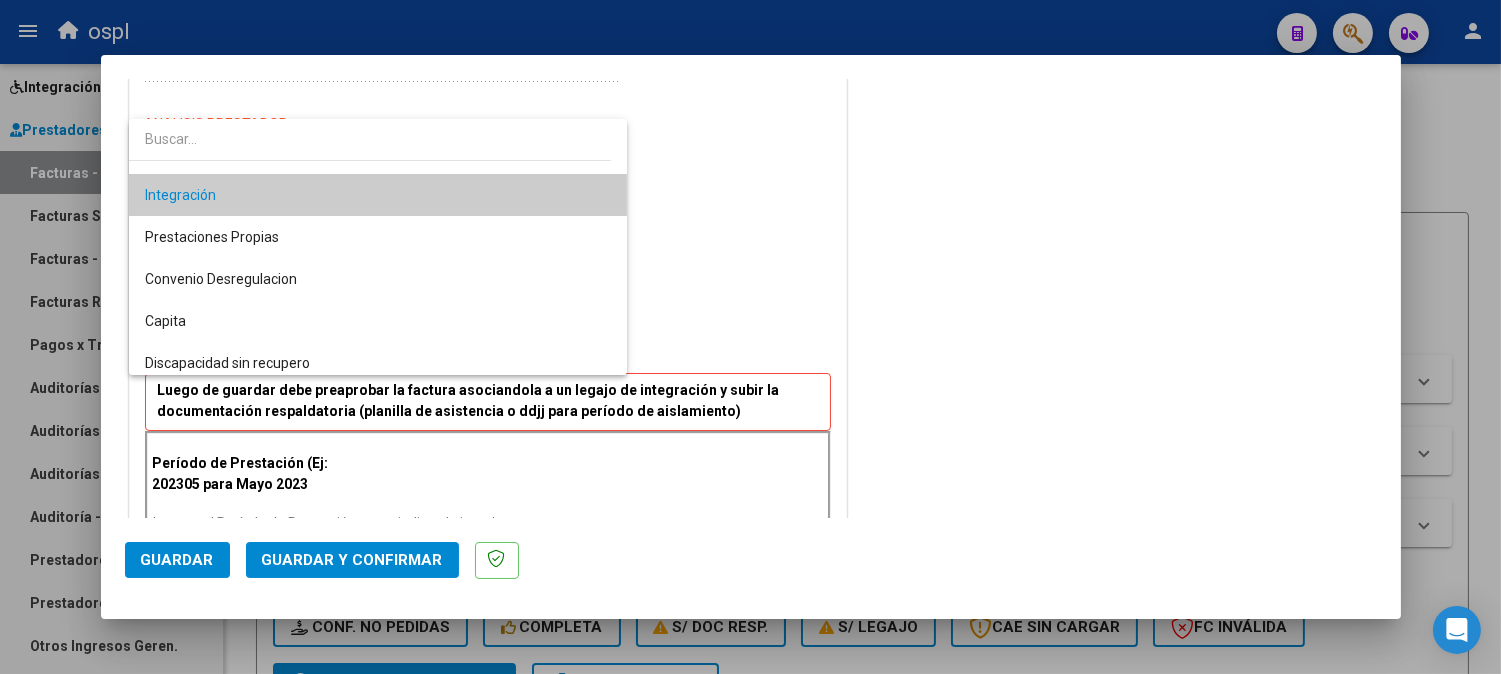 scroll, scrollTop: 164, scrollLeft: 0, axis: vertical 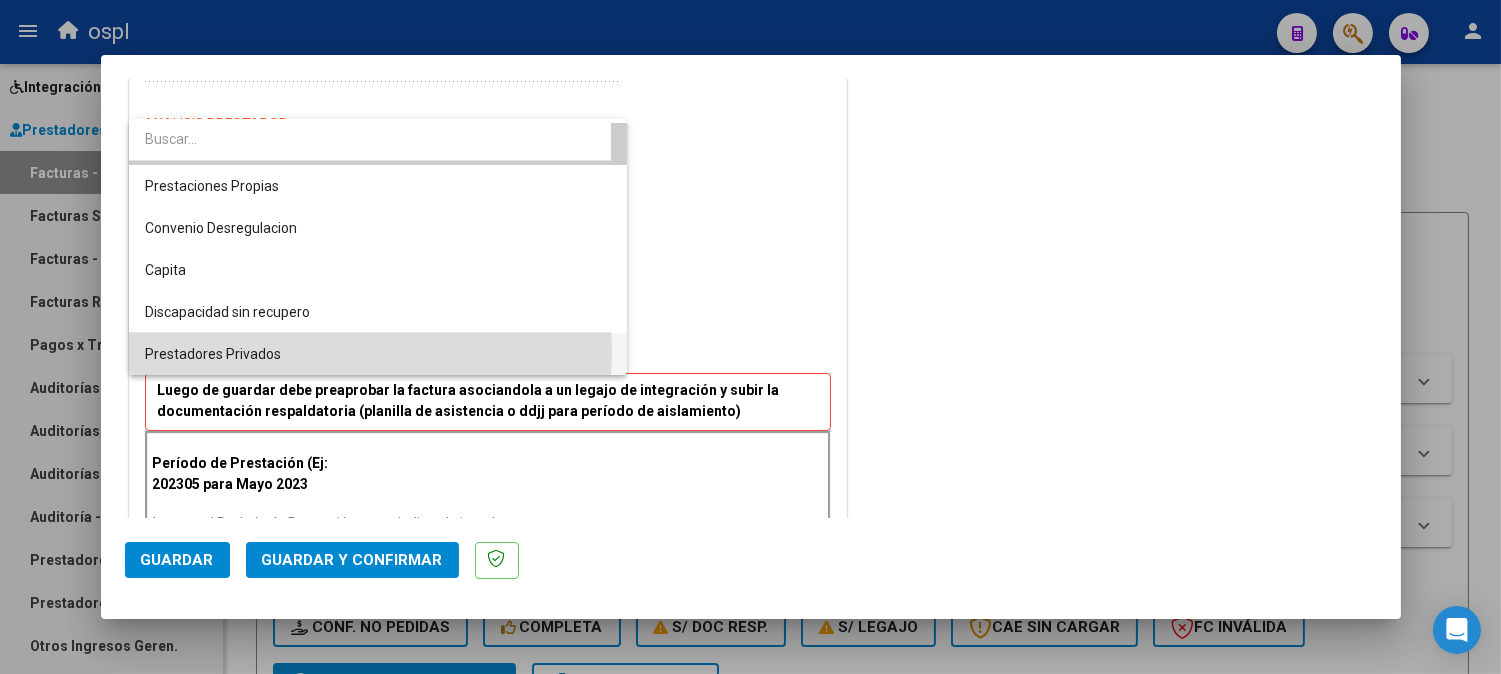 click on "Prestadores Privados" at bounding box center (378, 354) 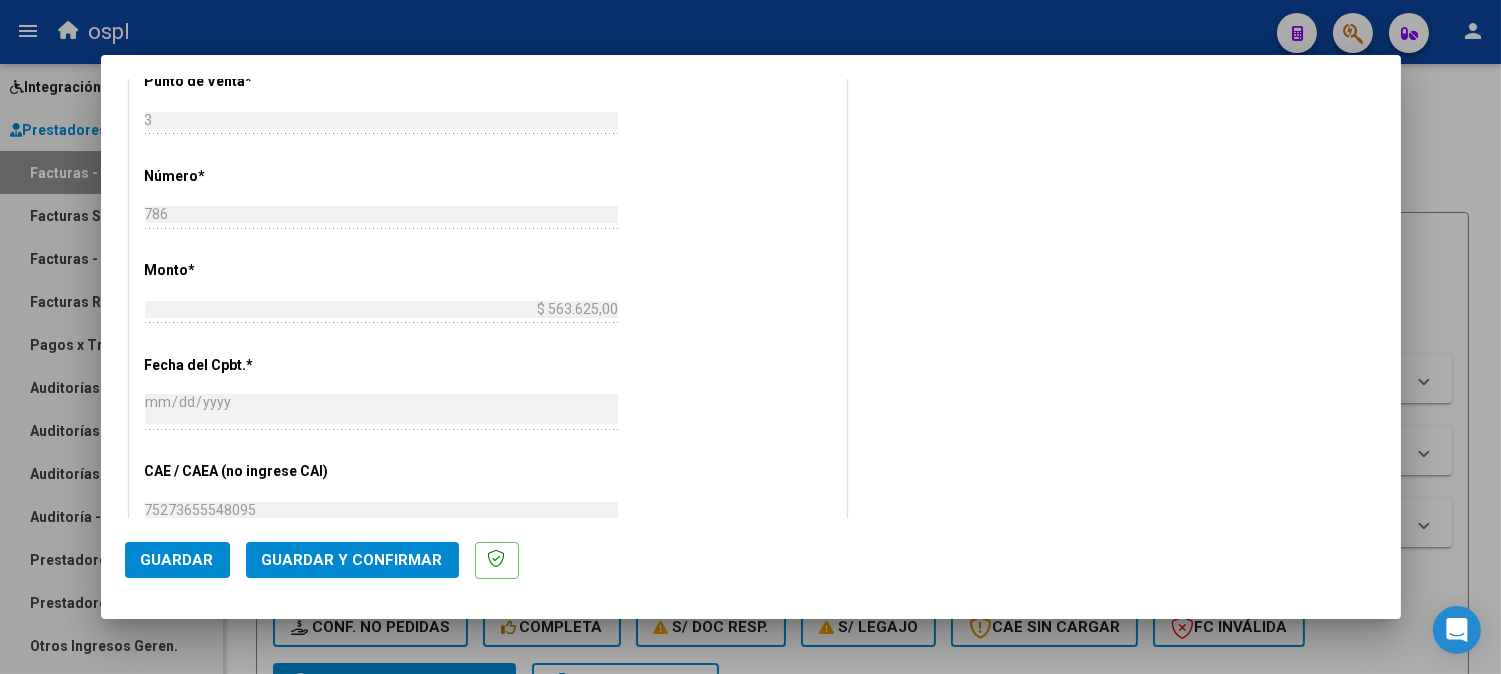 scroll, scrollTop: 777, scrollLeft: 0, axis: vertical 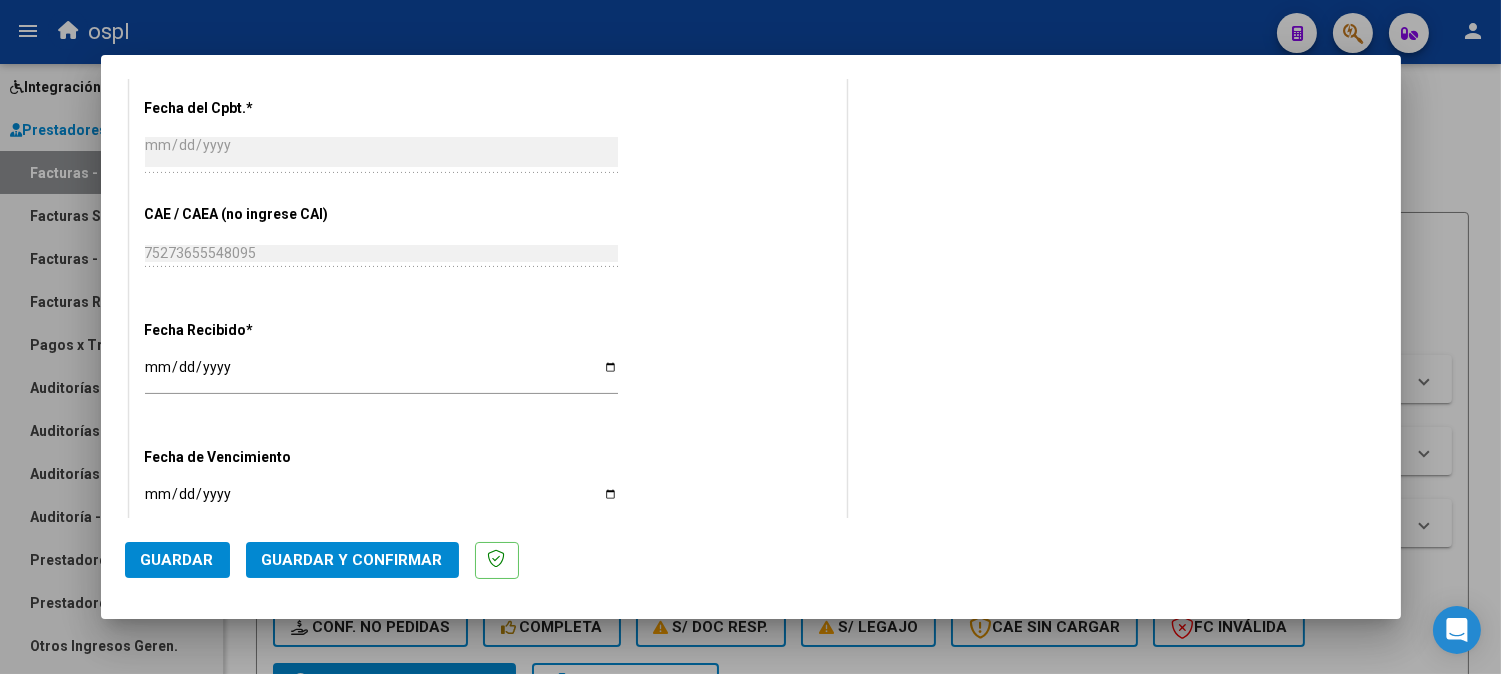 click on "[DATE]" at bounding box center (381, 374) 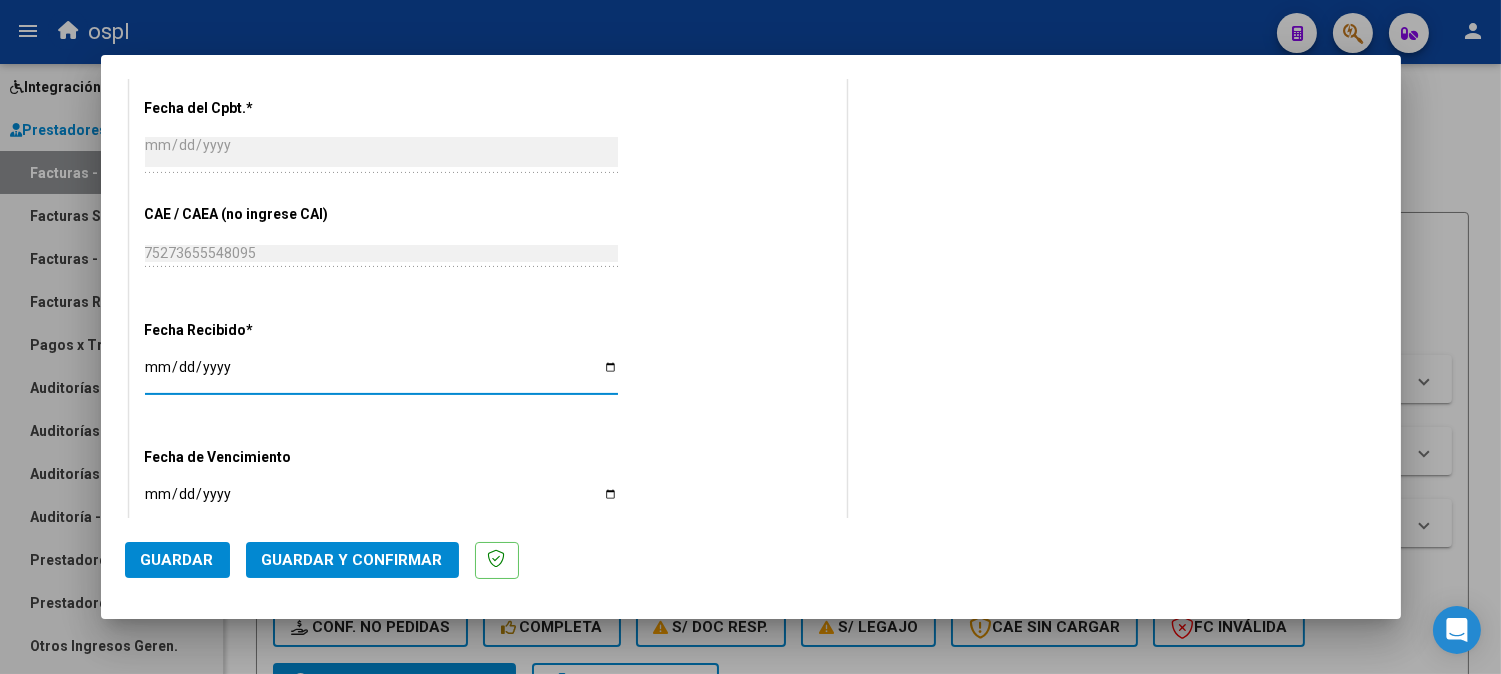 type on "[DATE]" 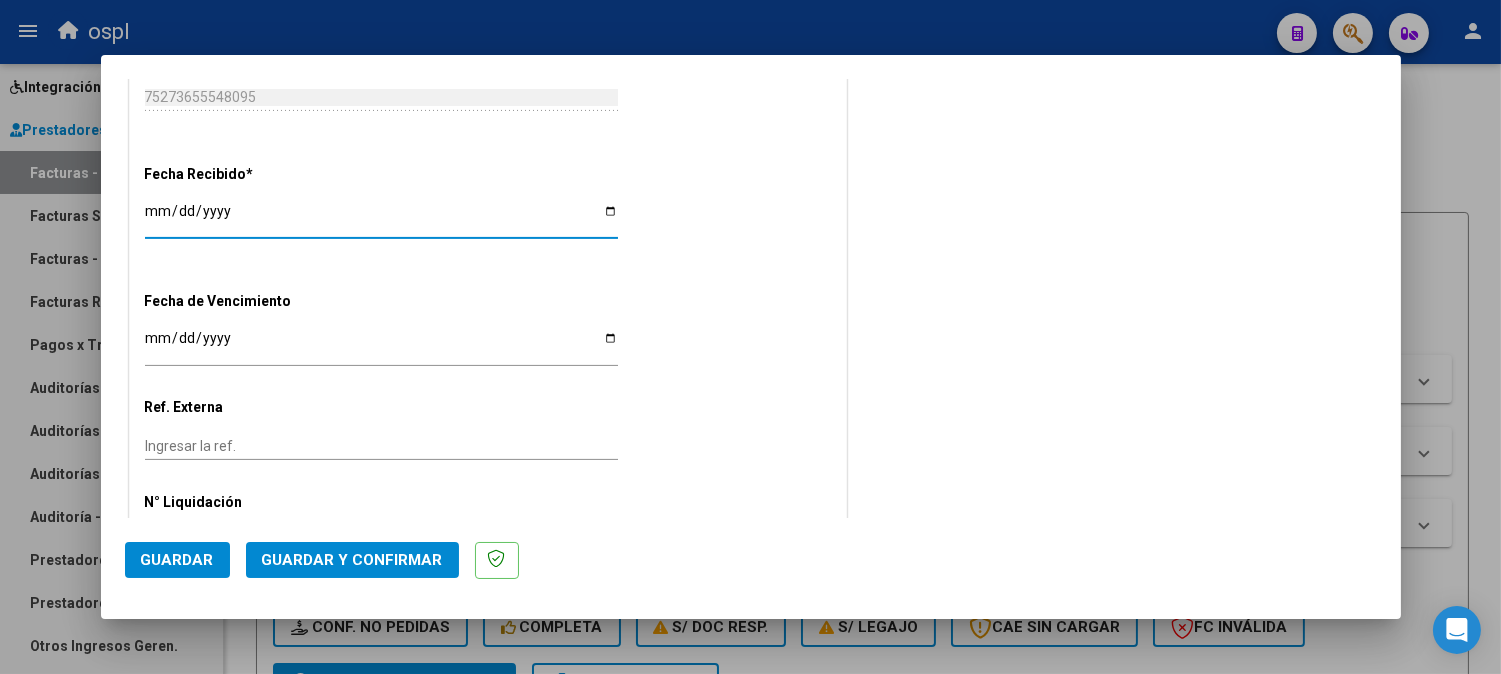 scroll, scrollTop: 1222, scrollLeft: 0, axis: vertical 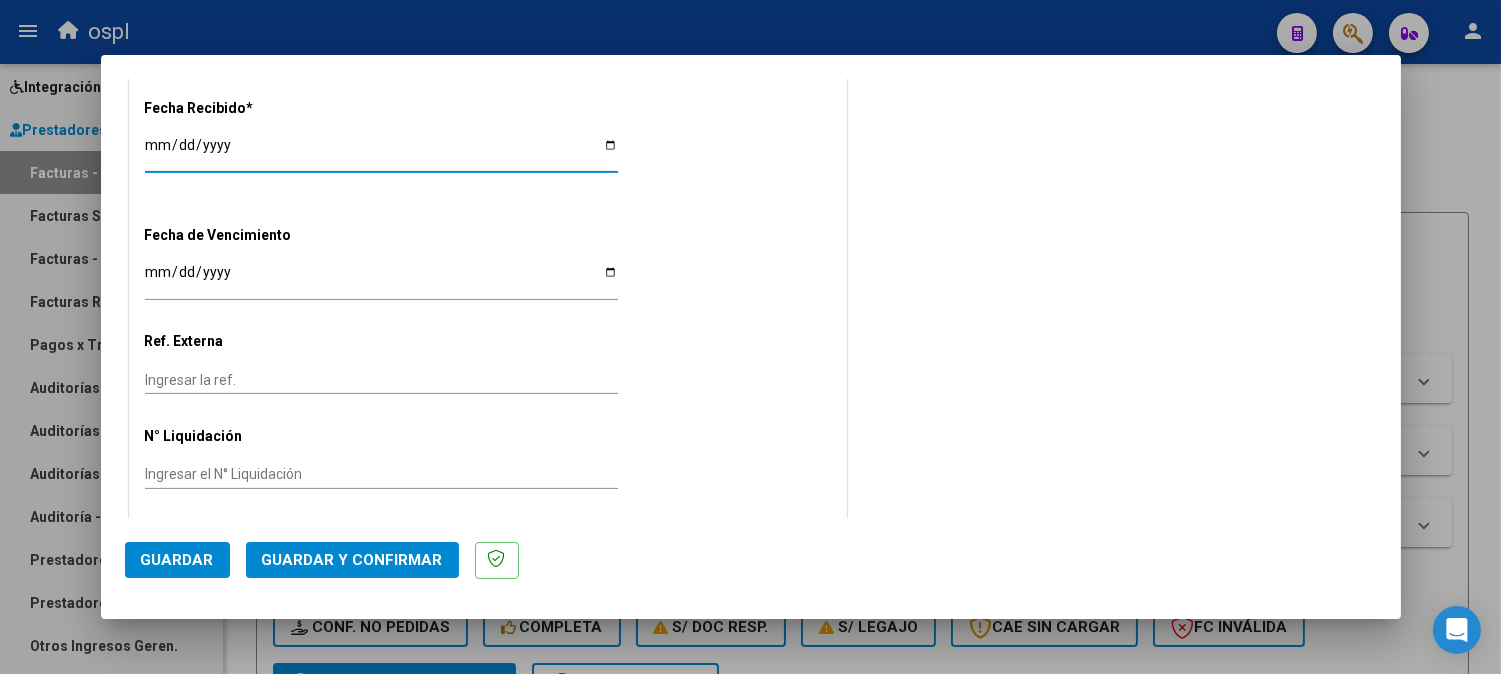 drag, startPoint x: 154, startPoint y: 272, endPoint x: 565, endPoint y: 35, distance: 474.4365 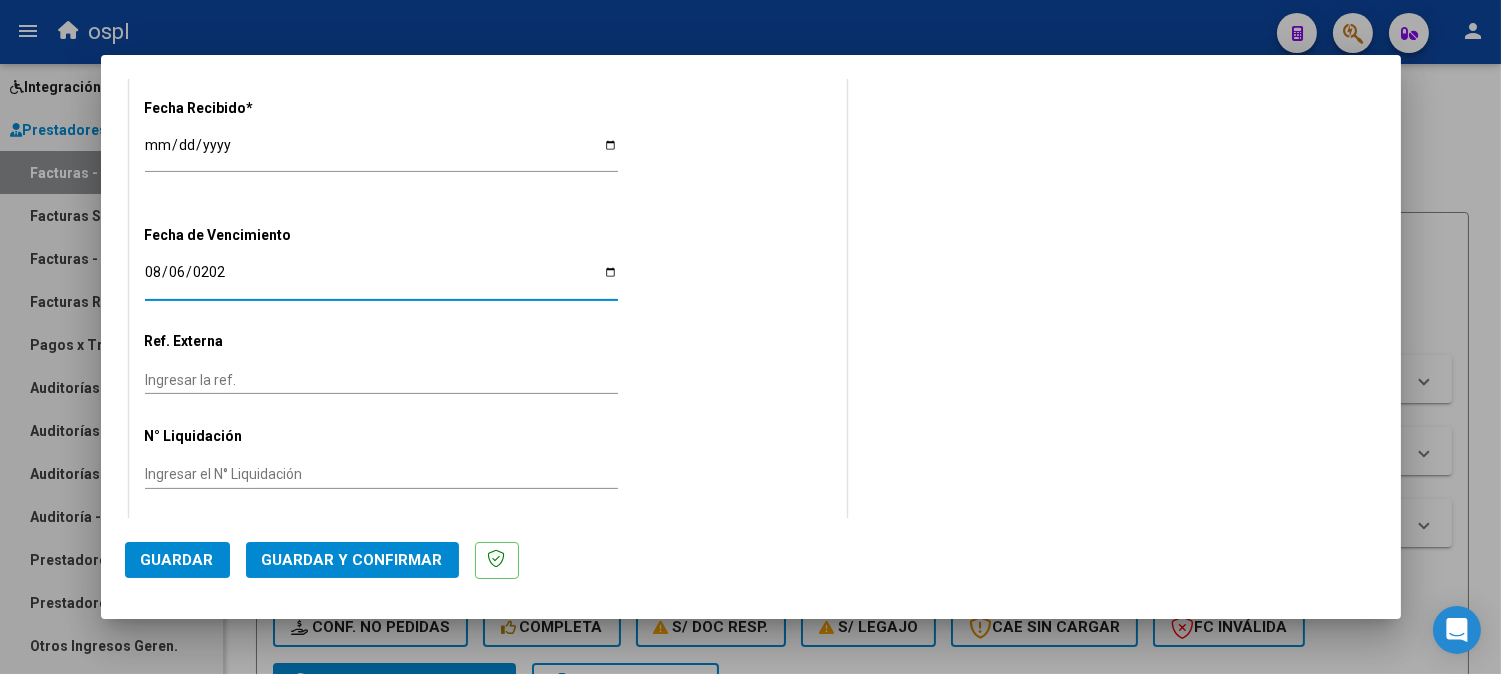 type on "[DATE]" 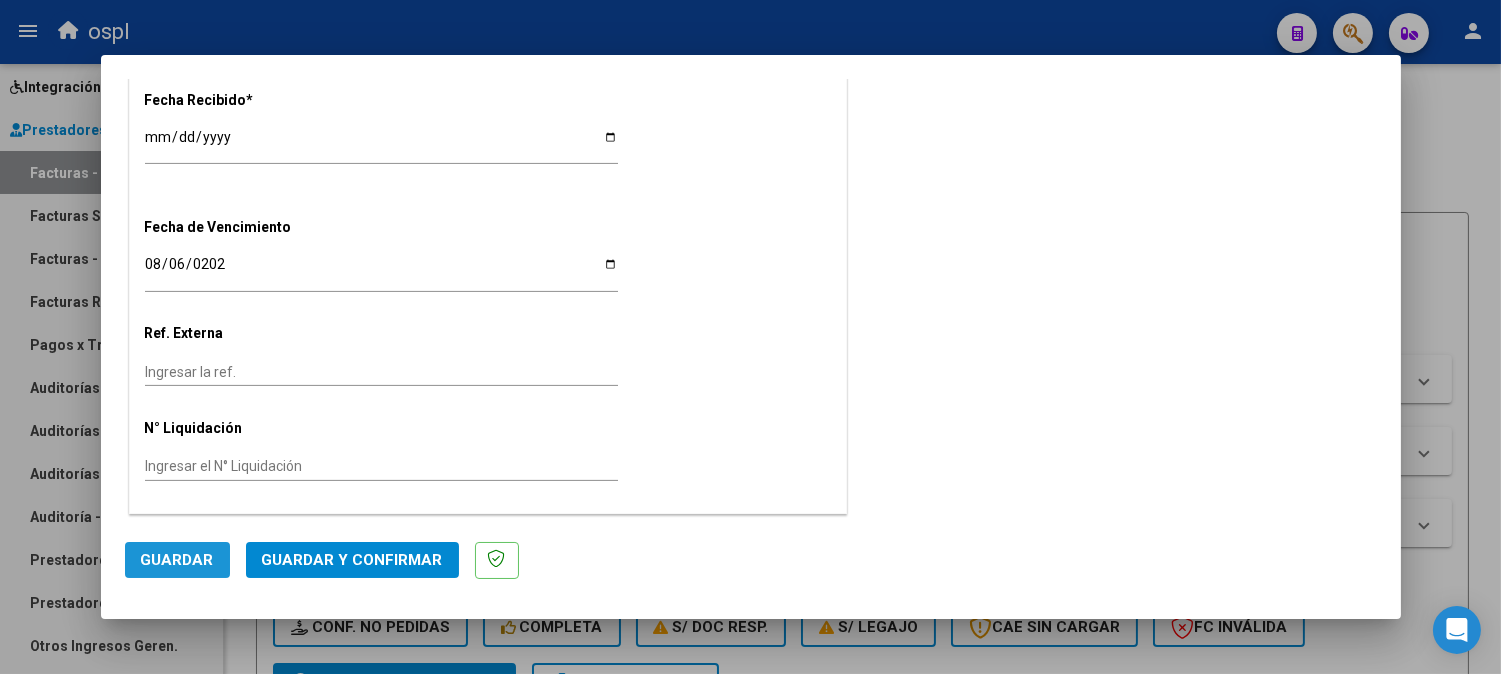 click on "Guardar" 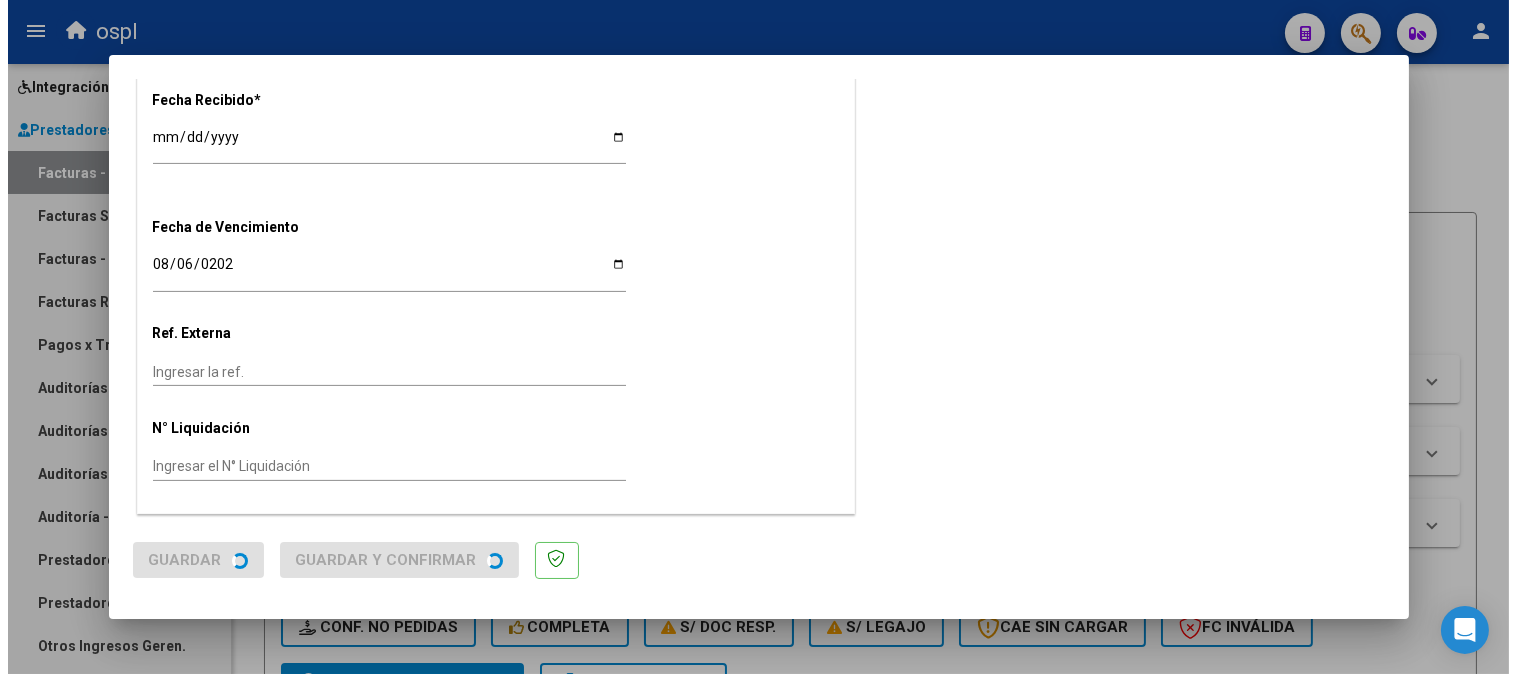 scroll, scrollTop: 0, scrollLeft: 0, axis: both 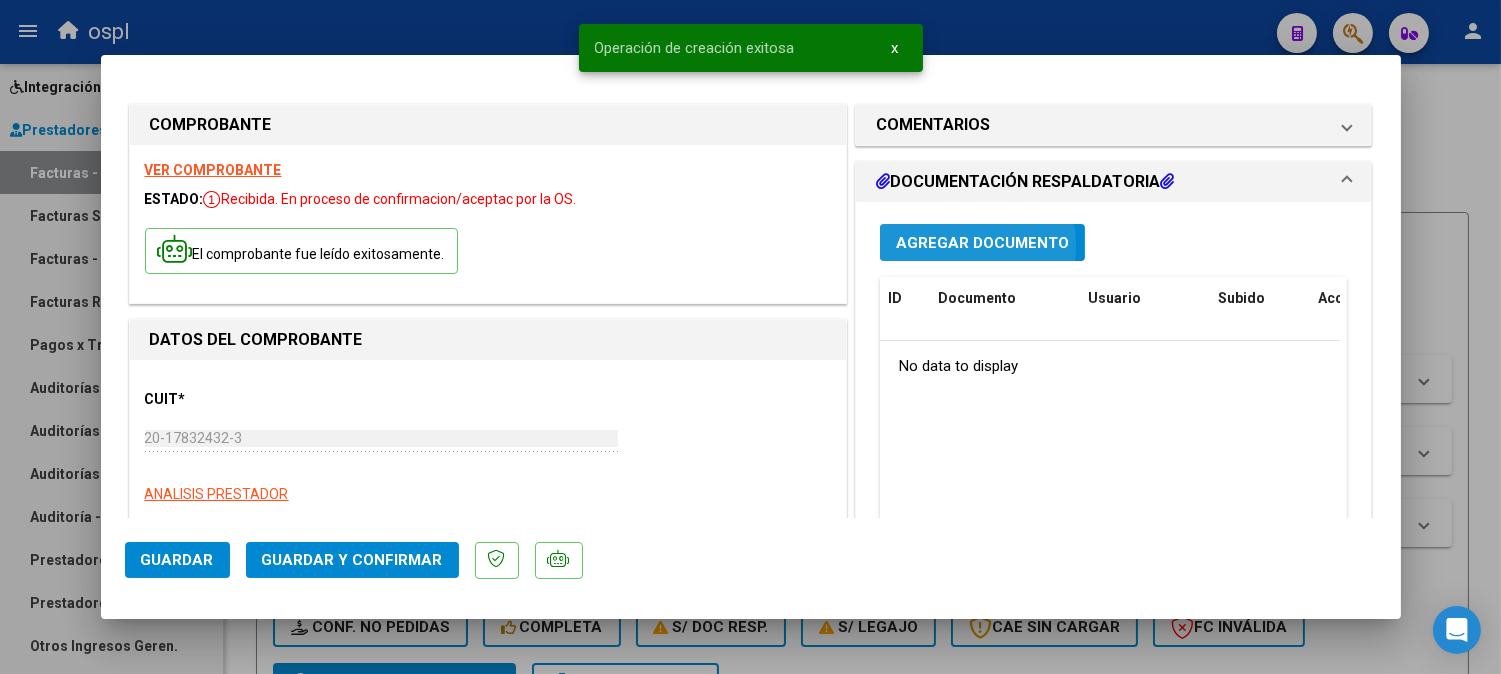 click on "Agregar Documento" at bounding box center (982, 243) 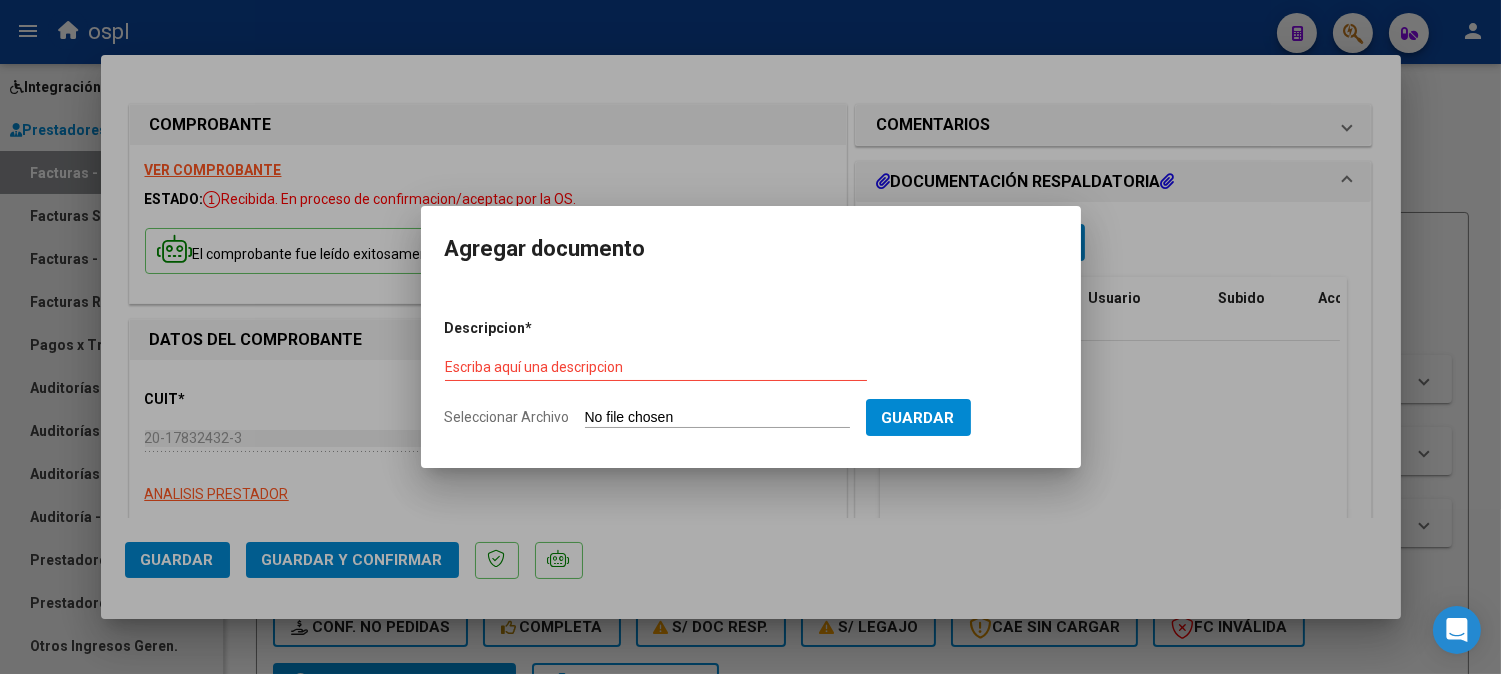 type on "C:\fakepath\[PERSON_NAME] pres.jpeg" 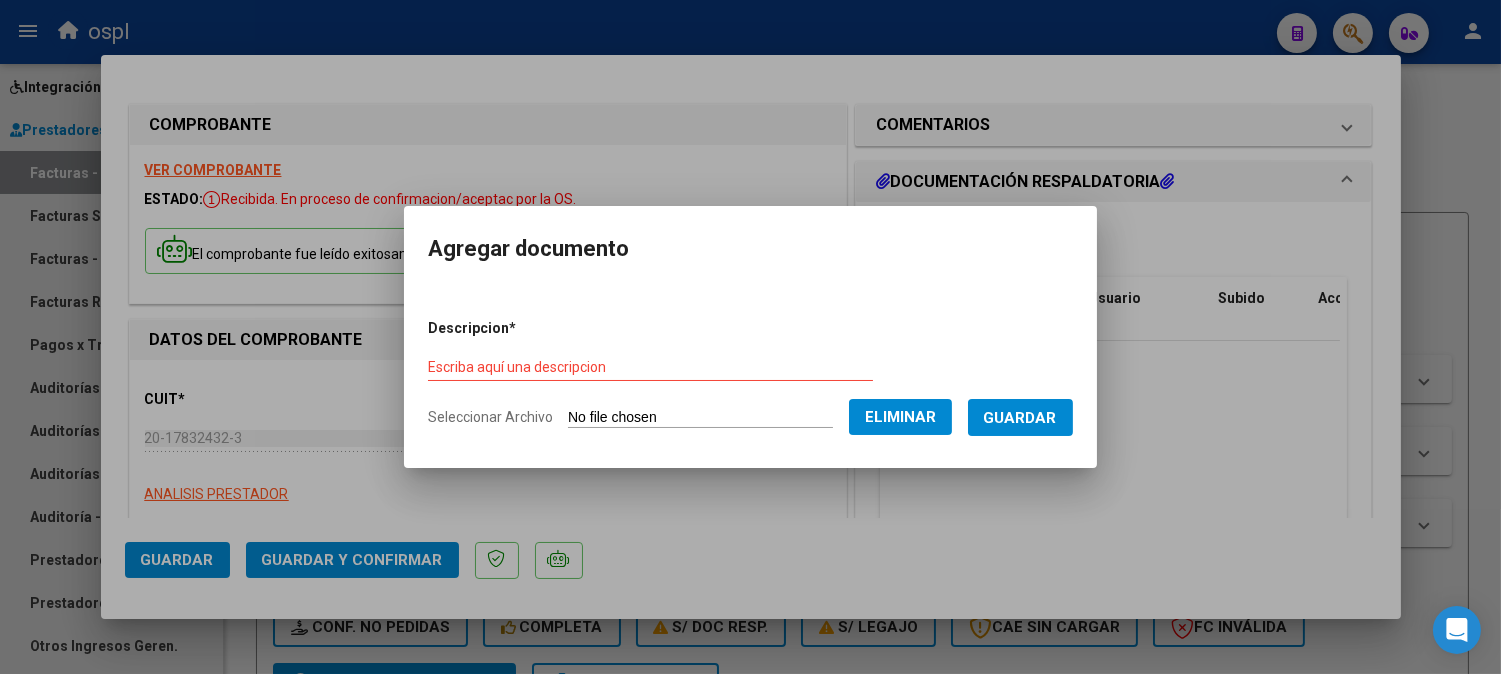 click on "Descripcion  *   Escriba aquí una descripcion  Seleccionar Archivo Eliminar Guardar" at bounding box center (750, 373) 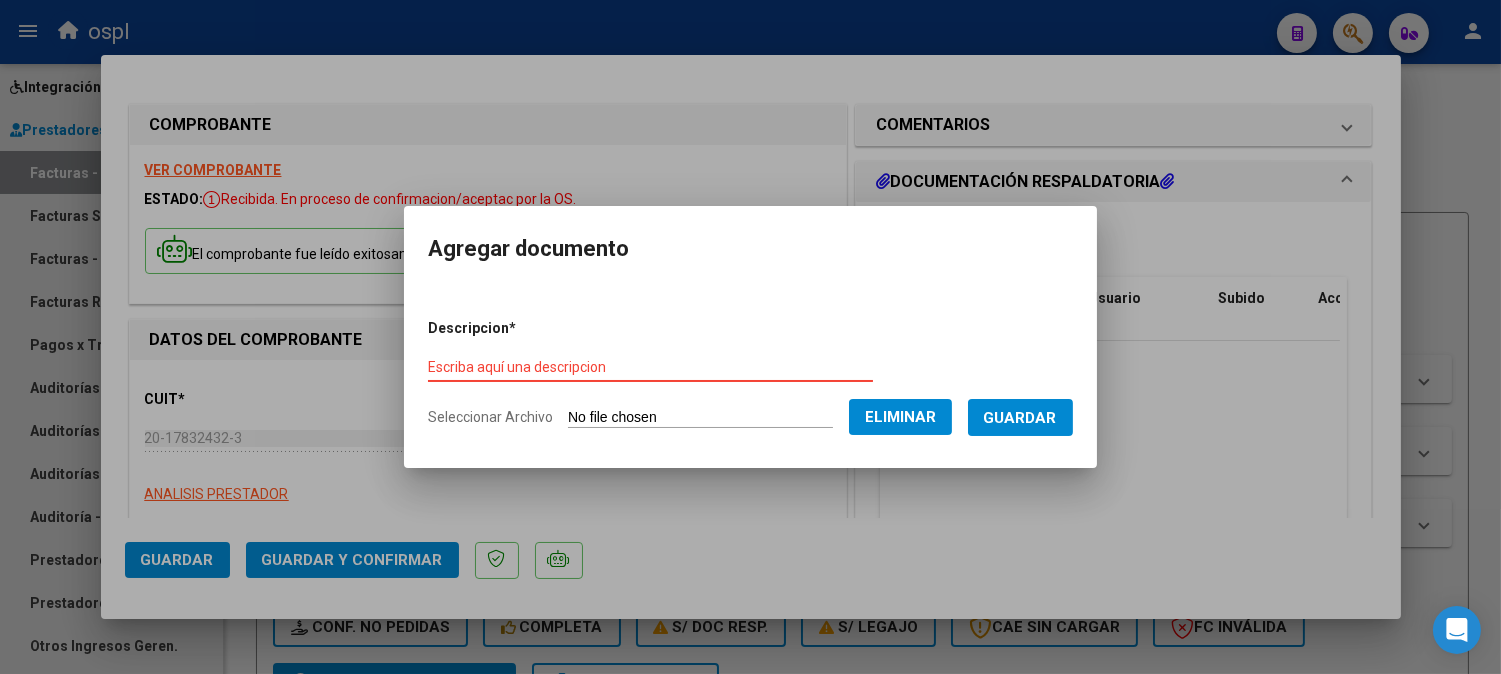 click on "Escriba aquí una descripcion" at bounding box center (650, 367) 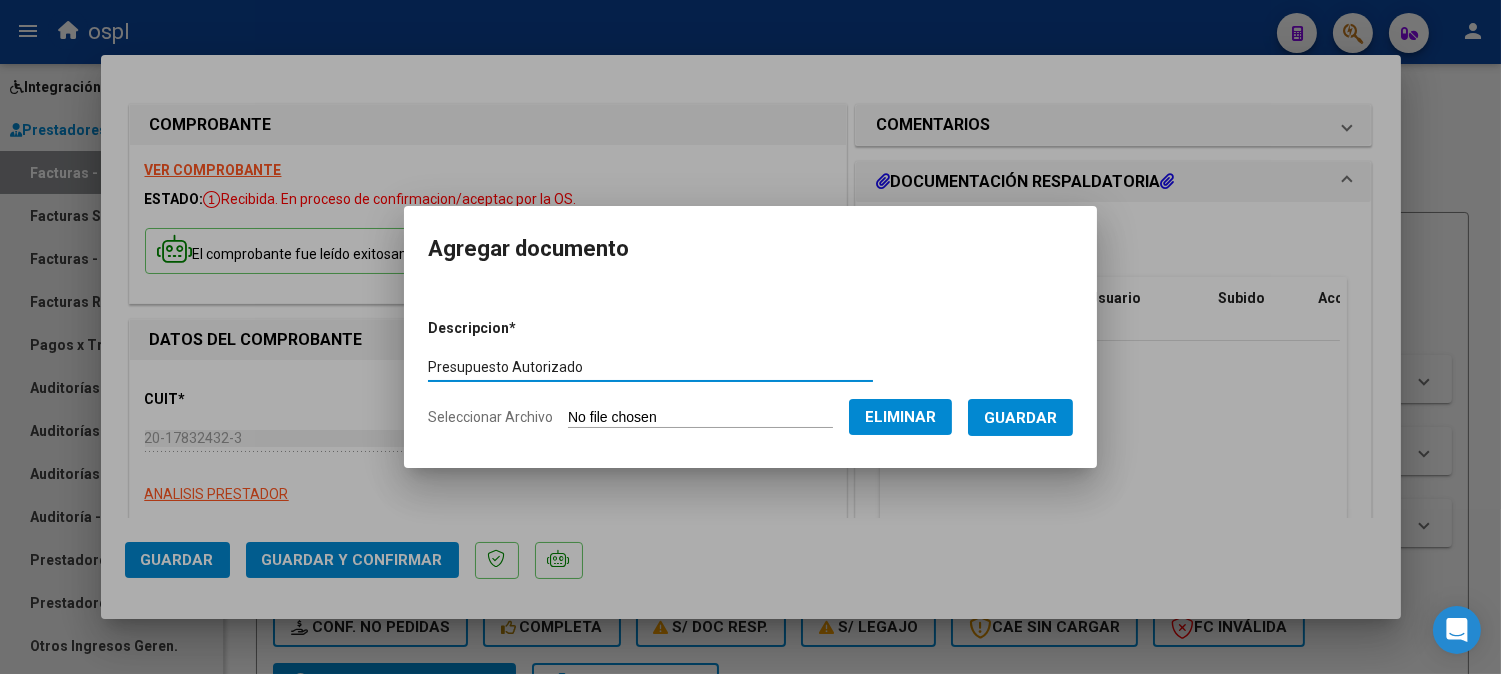 type on "Presupuesto Autorizado" 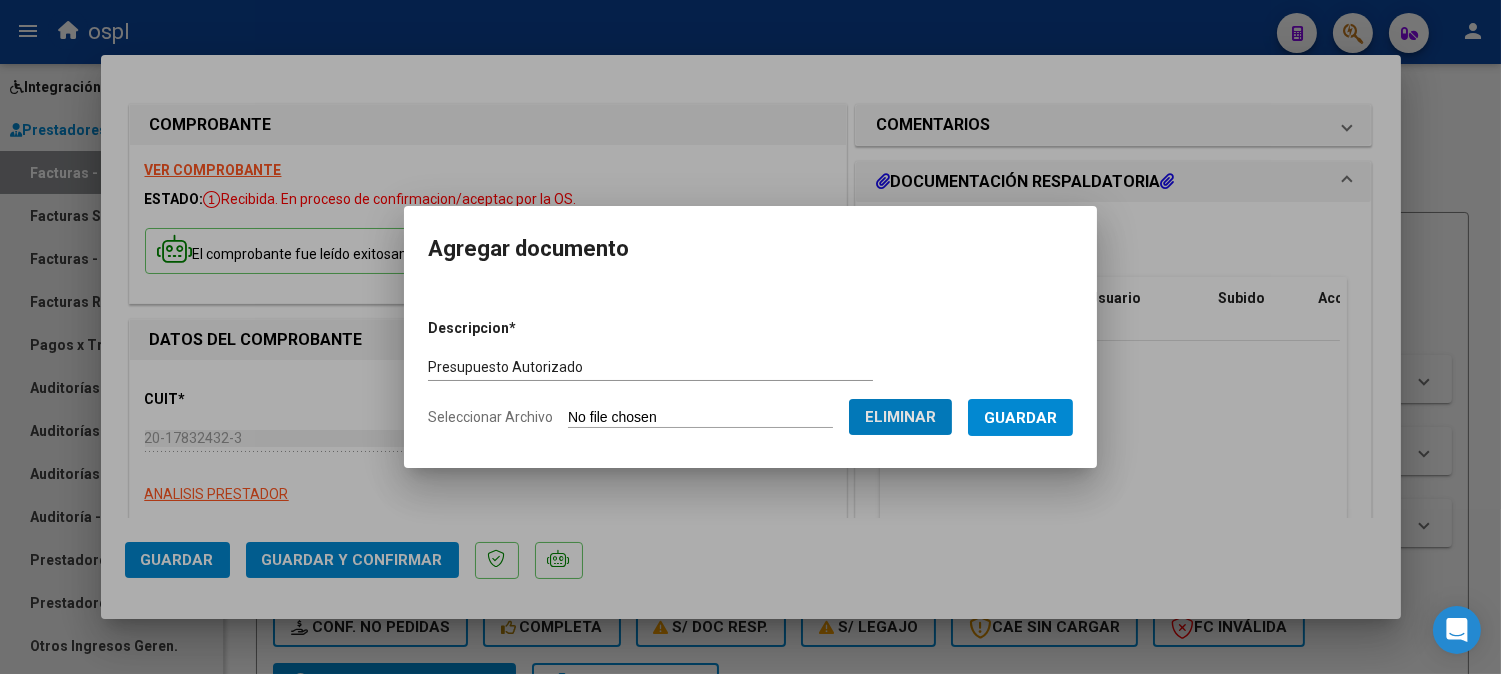 type 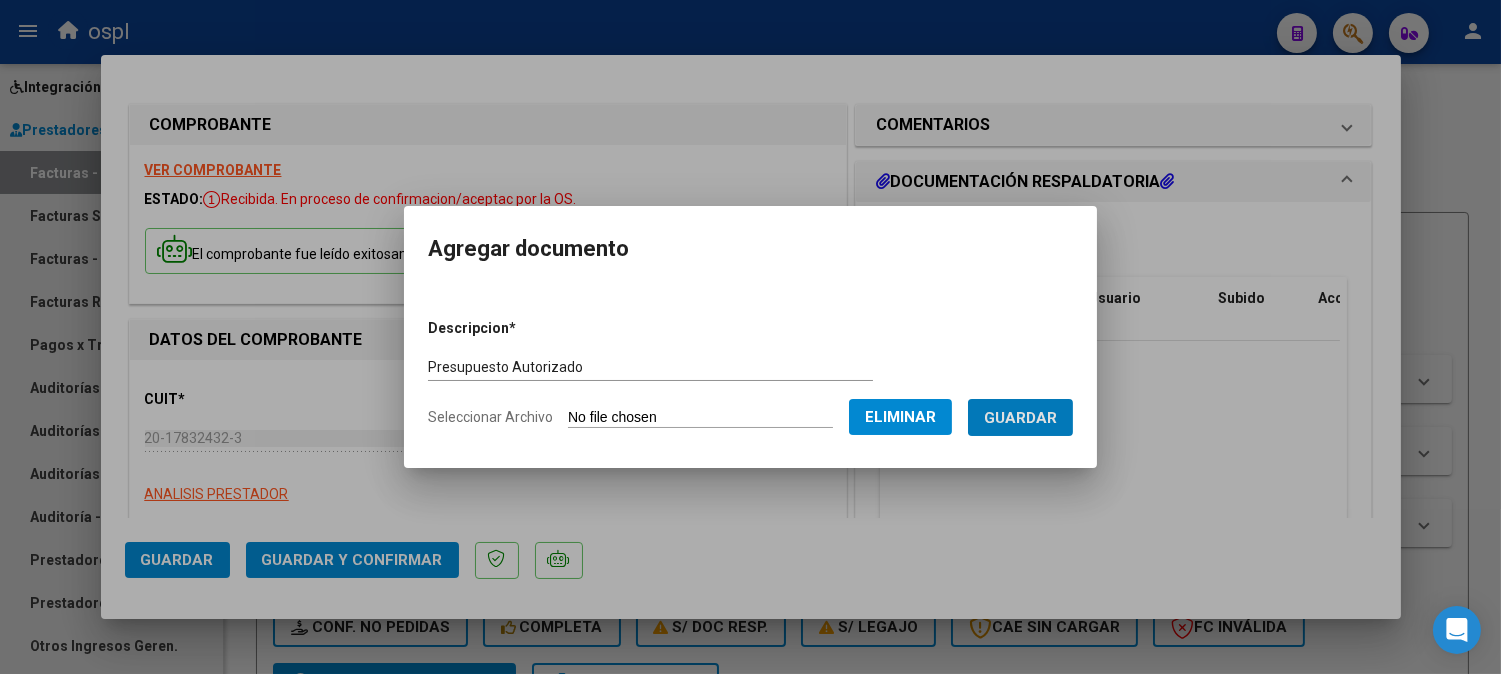 click on "Guardar" at bounding box center [1020, 417] 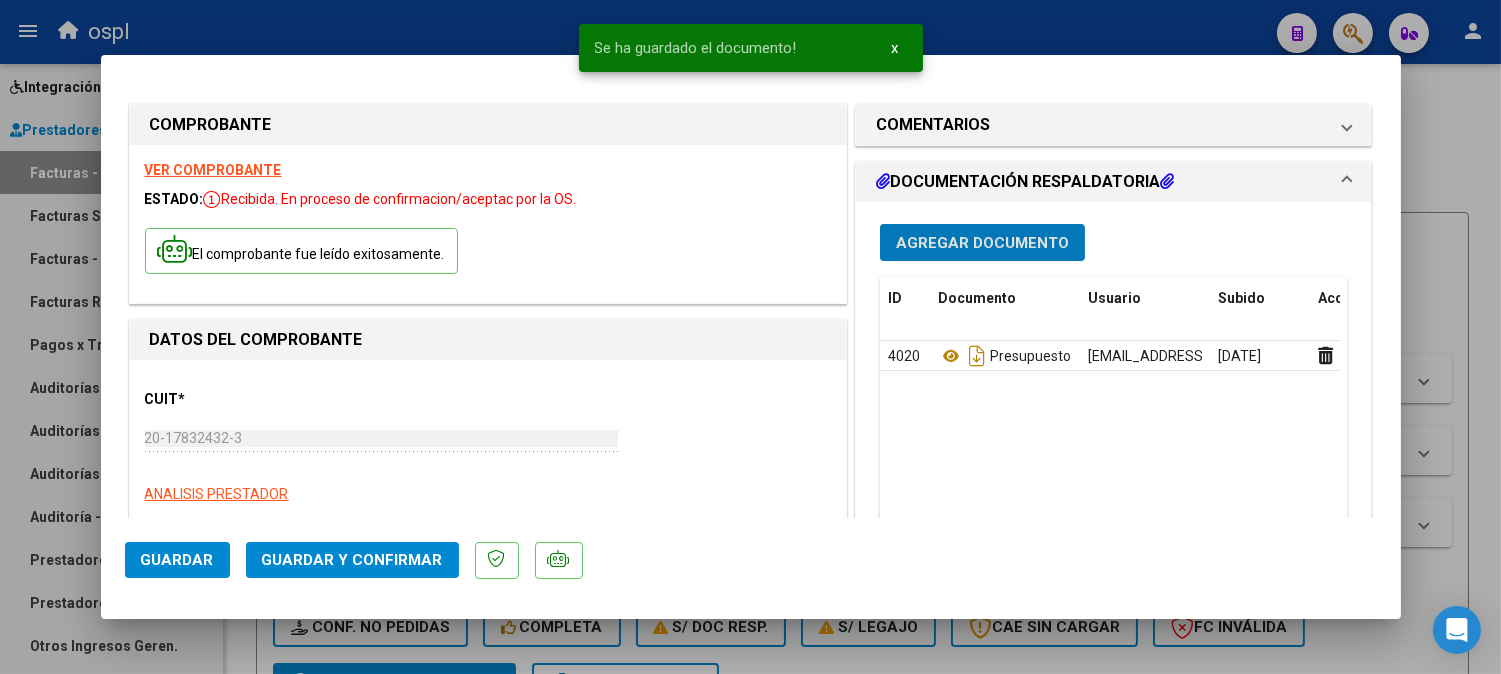 click on "Agregar Documento" at bounding box center (982, 242) 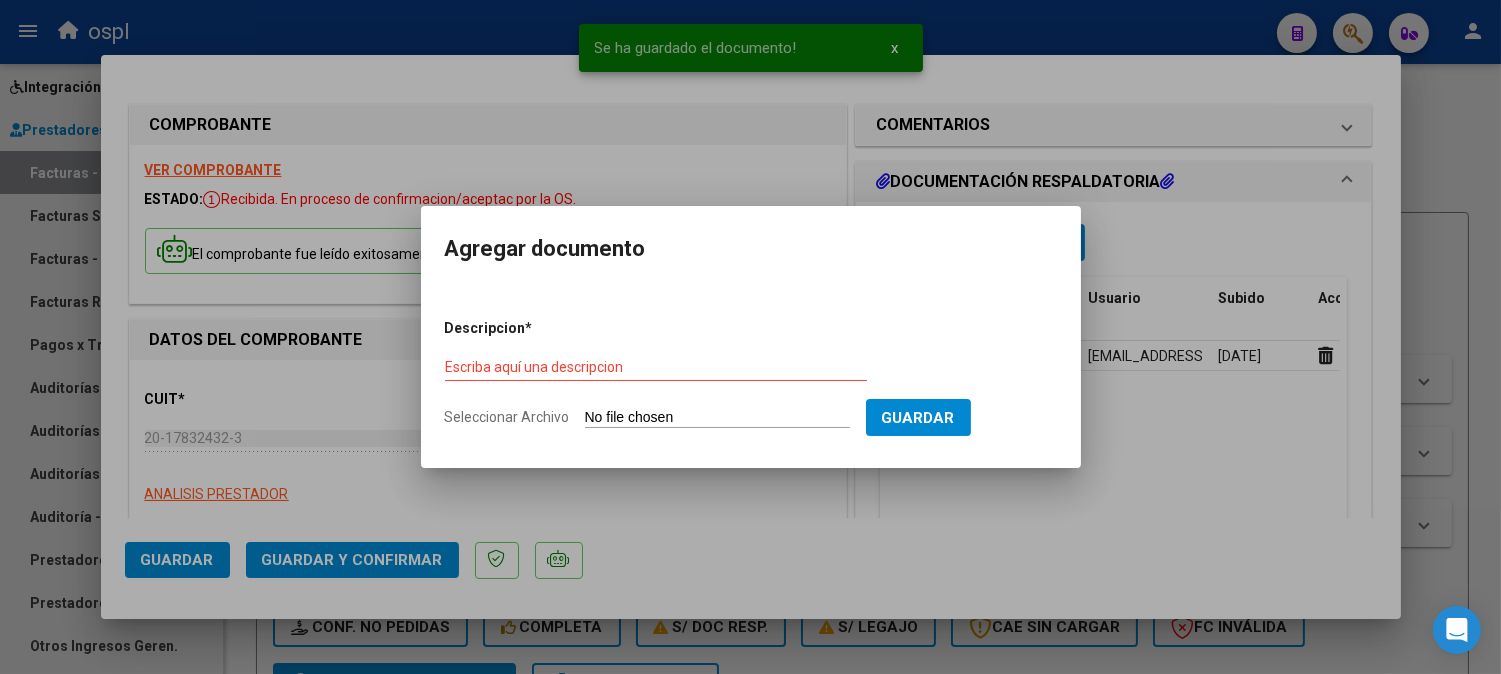 type on "C:\fakepath\Orden traslado.pdf" 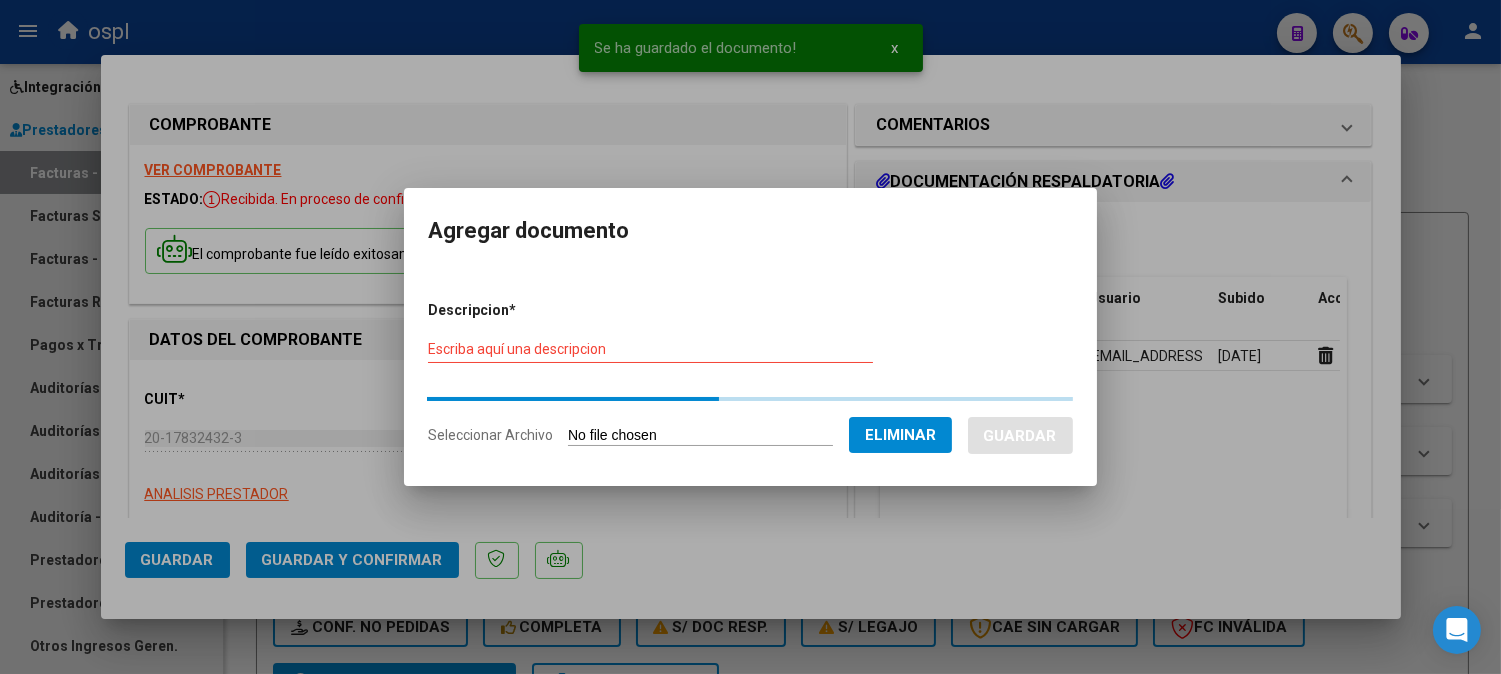 click on "Descripcion  *   Escriba aquí una descripcion  Seleccionar Archivo Eliminar Guardar" at bounding box center (750, 373) 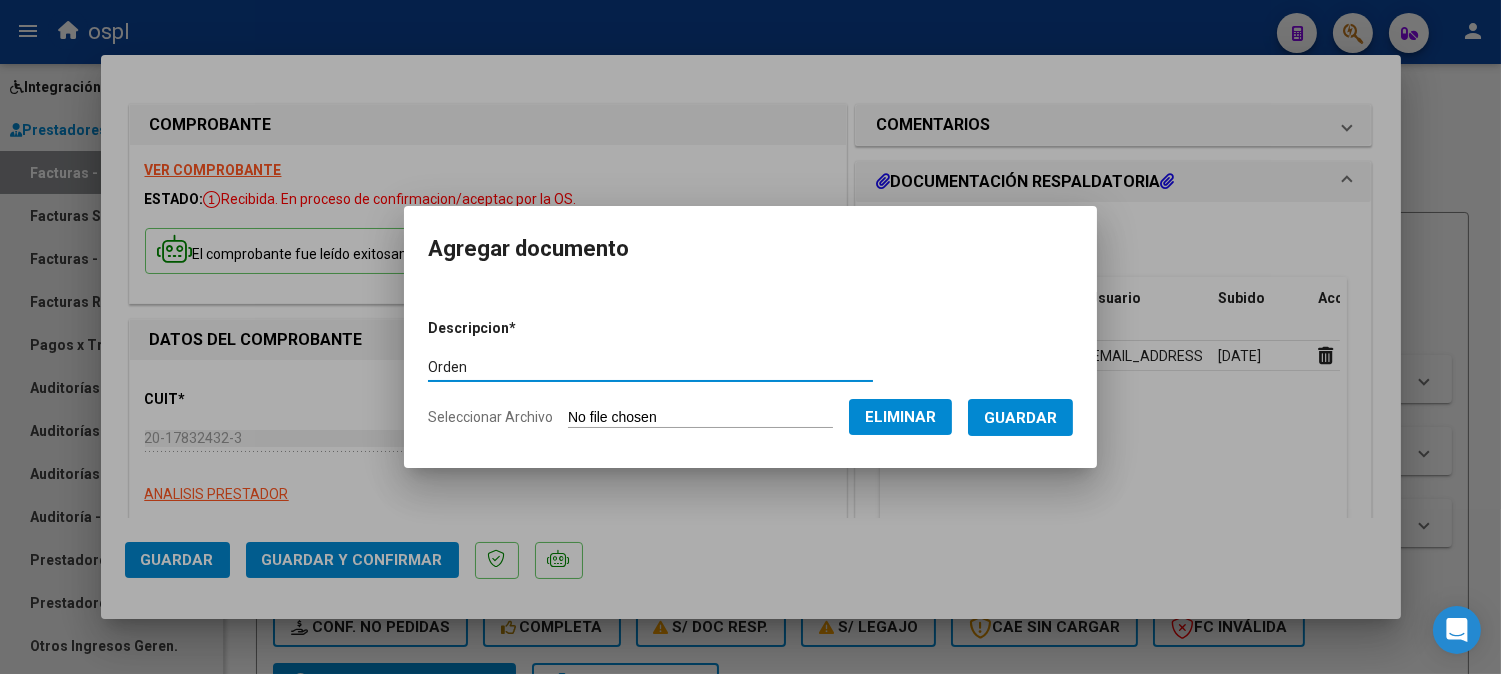type on "Orden" 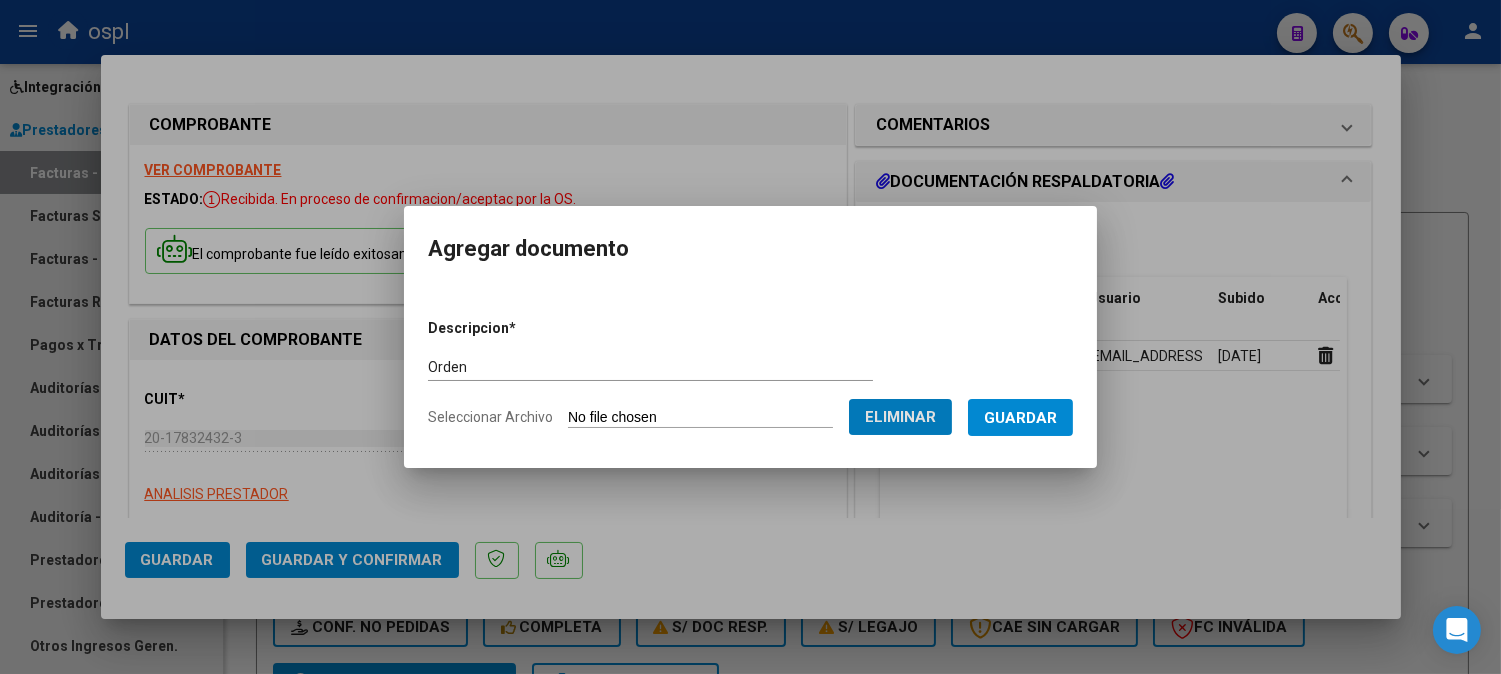 type 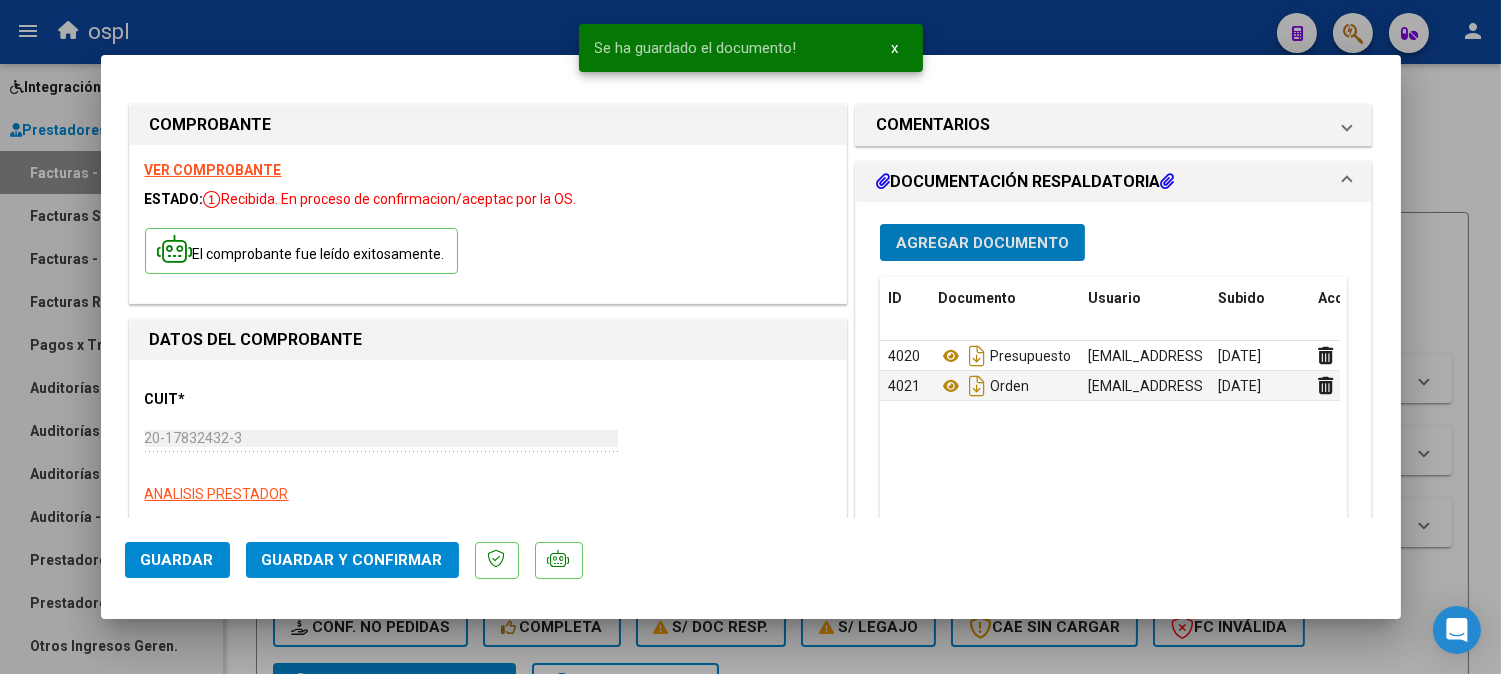 type 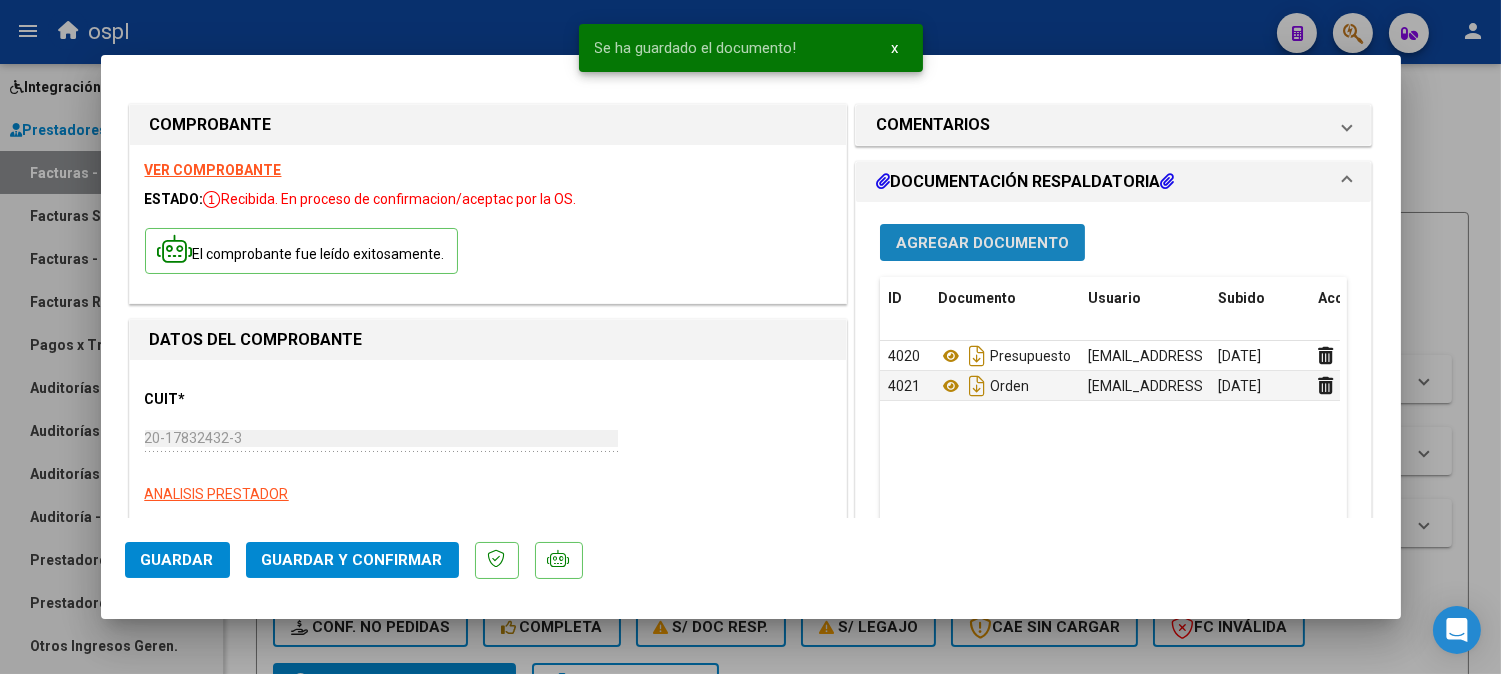 click on "Agregar Documento" at bounding box center [982, 242] 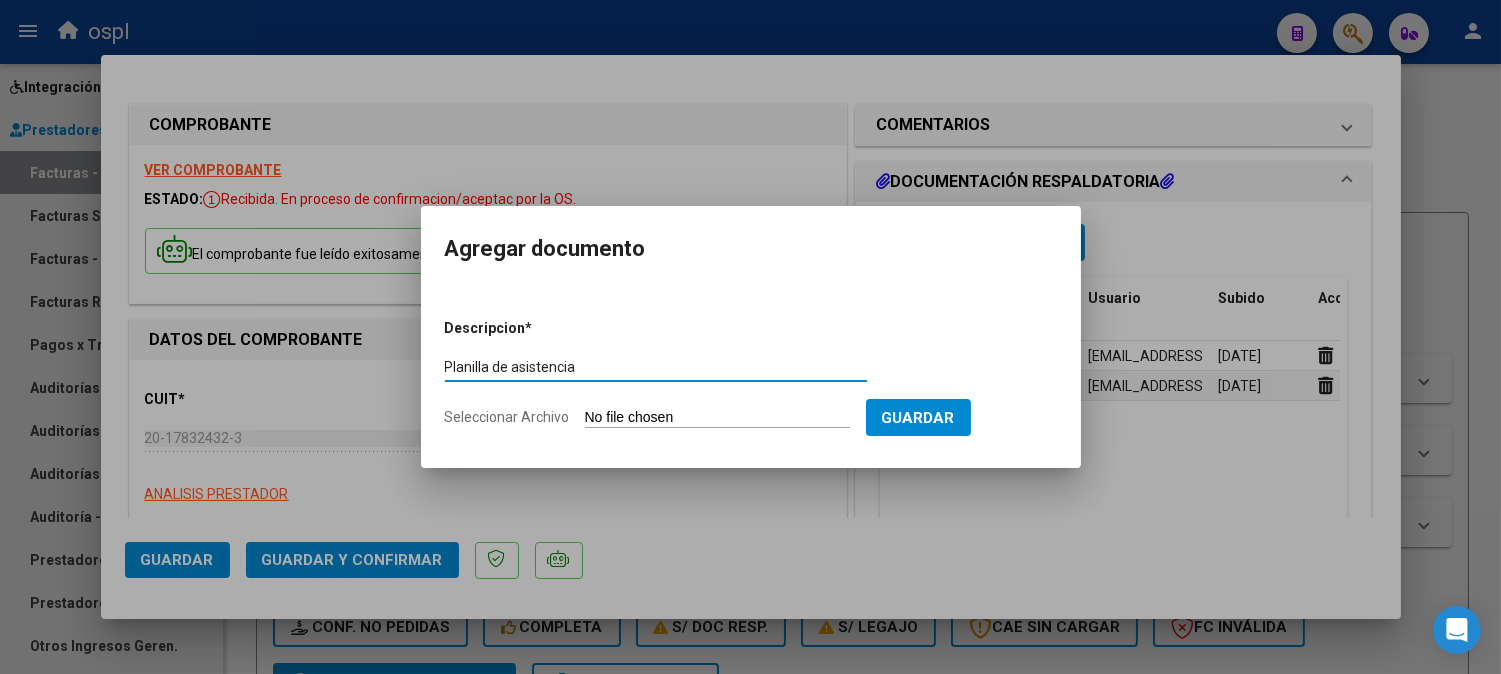 type on "Planilla de asistencia" 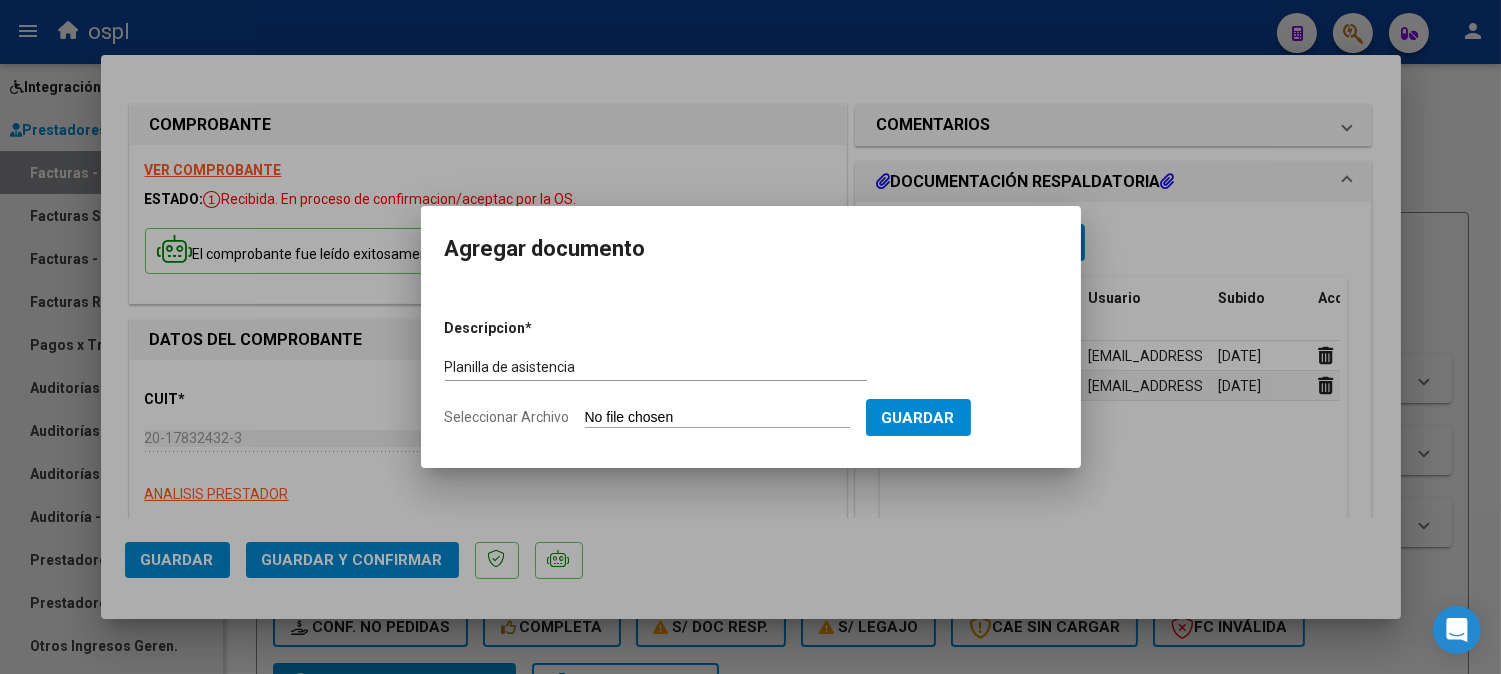 type on "C:\fakepath\Planilla traslado.pdf" 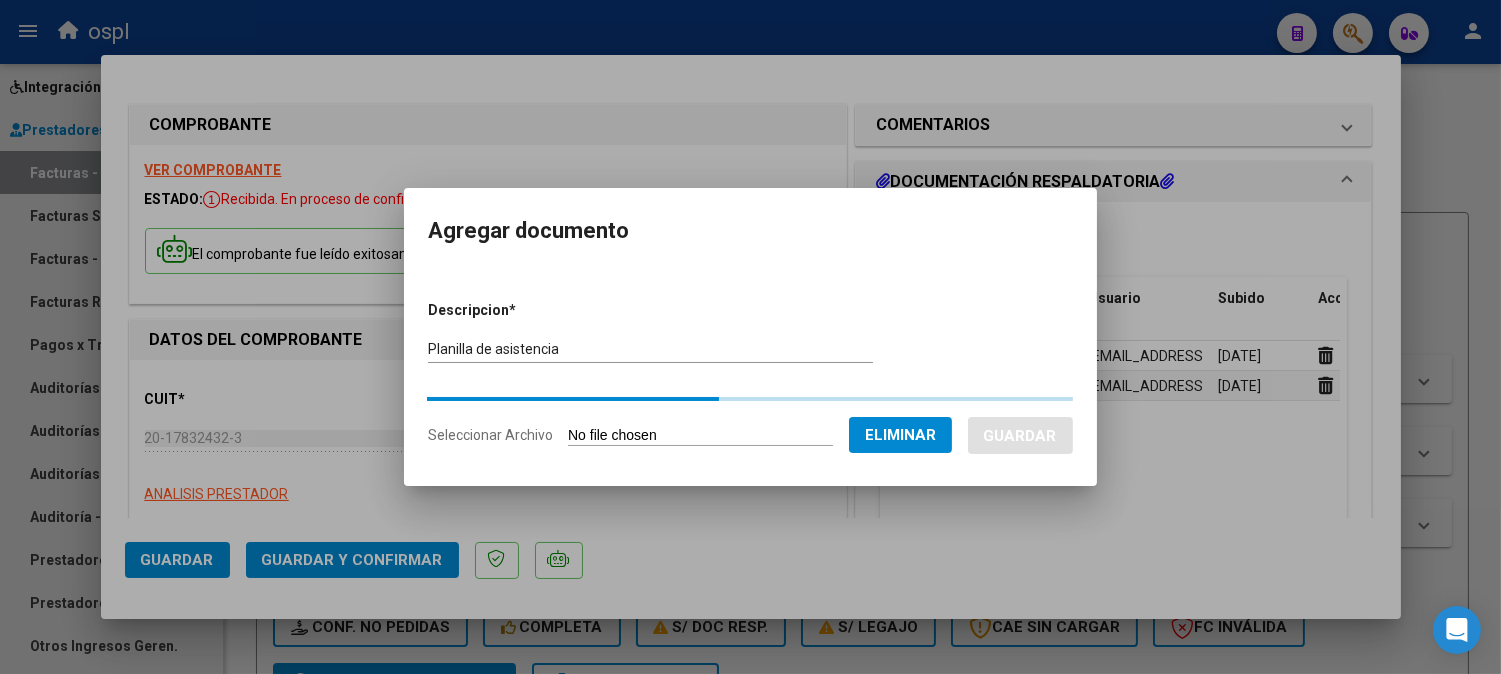 click on "Agregar documento Descripcion  *   Planilla de asistencia Escriba aquí una descripcion  Seleccionar Archivo Eliminar Guardar" at bounding box center (750, 336) 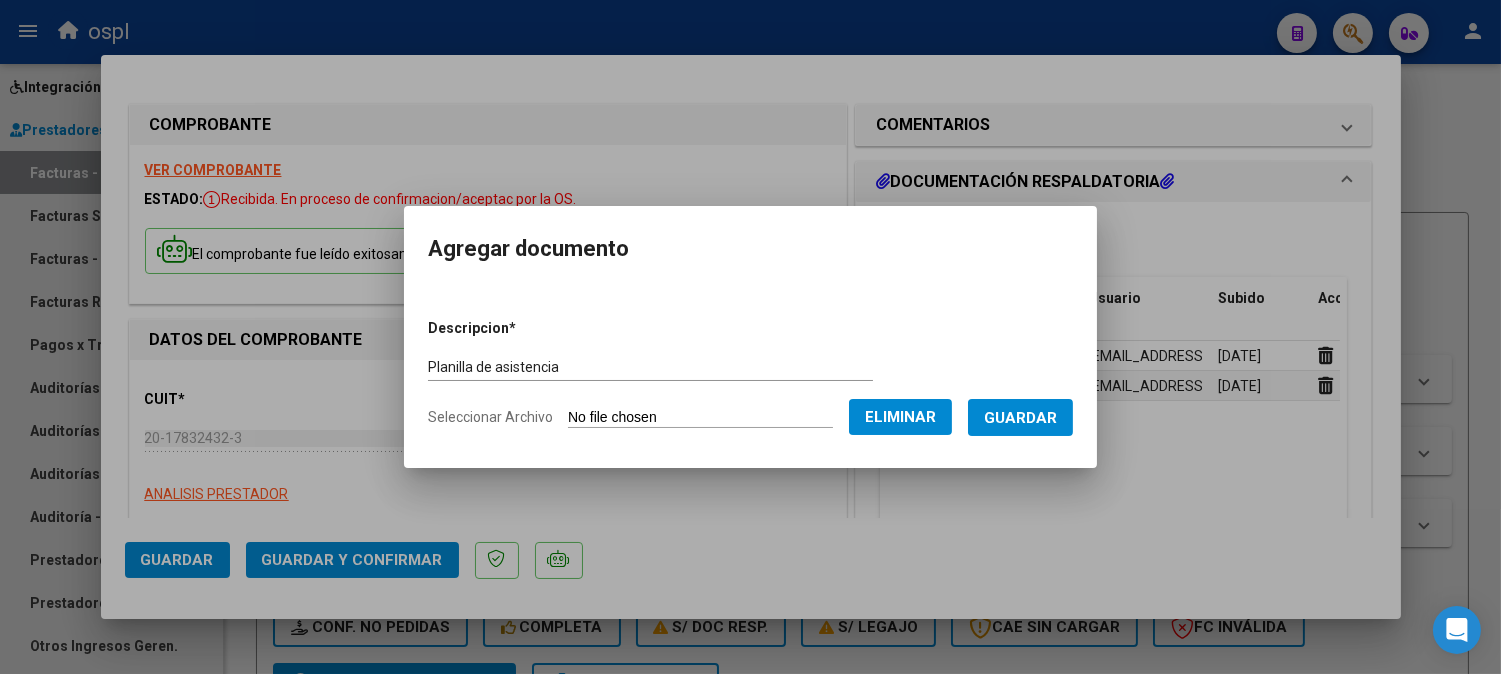 click on "Guardar" at bounding box center [1020, 418] 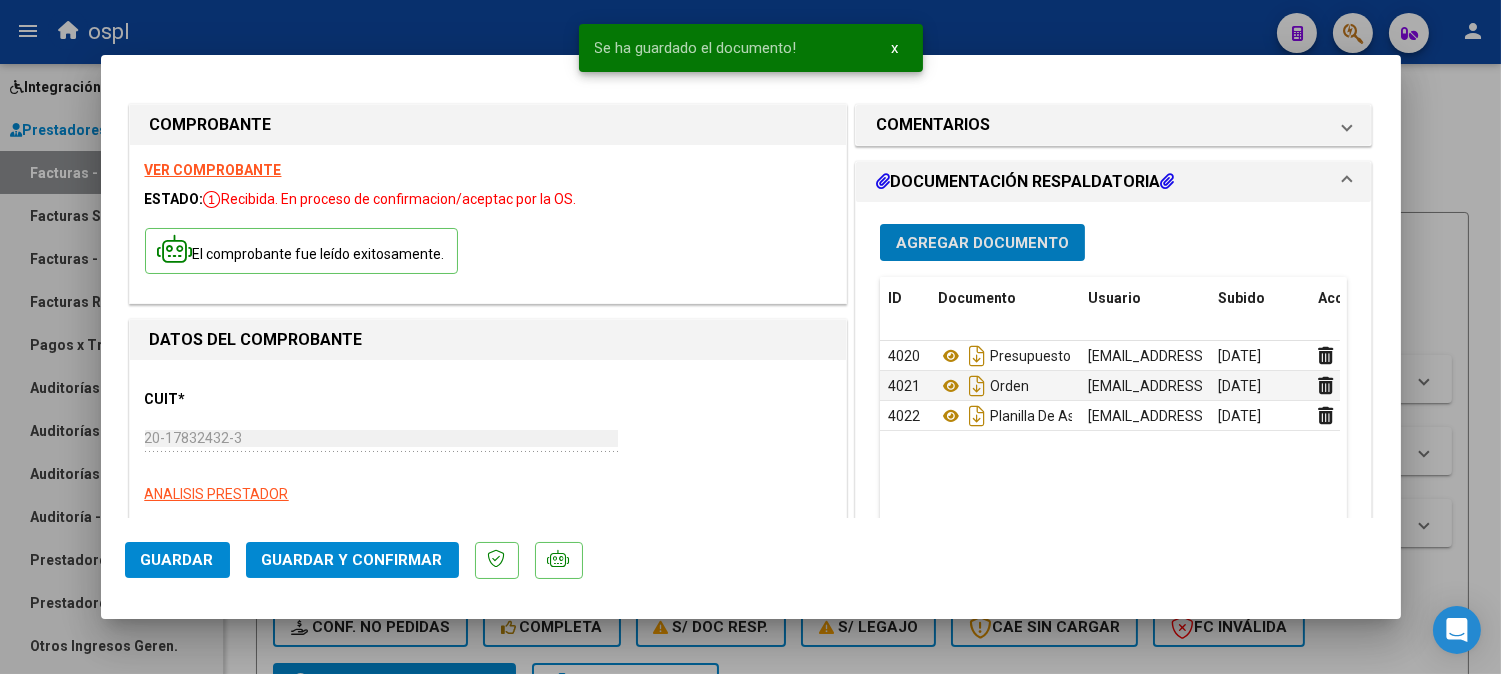 click on "Guardar" 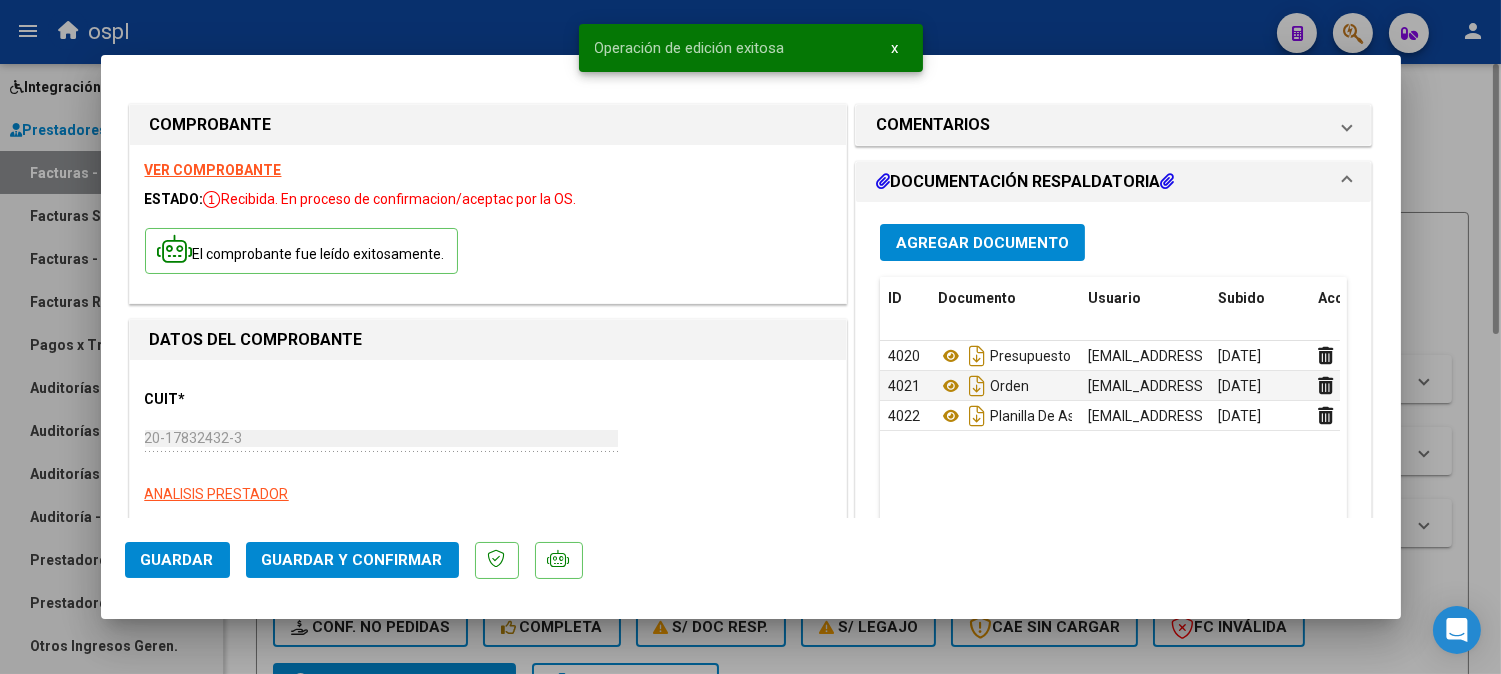 click at bounding box center [750, 337] 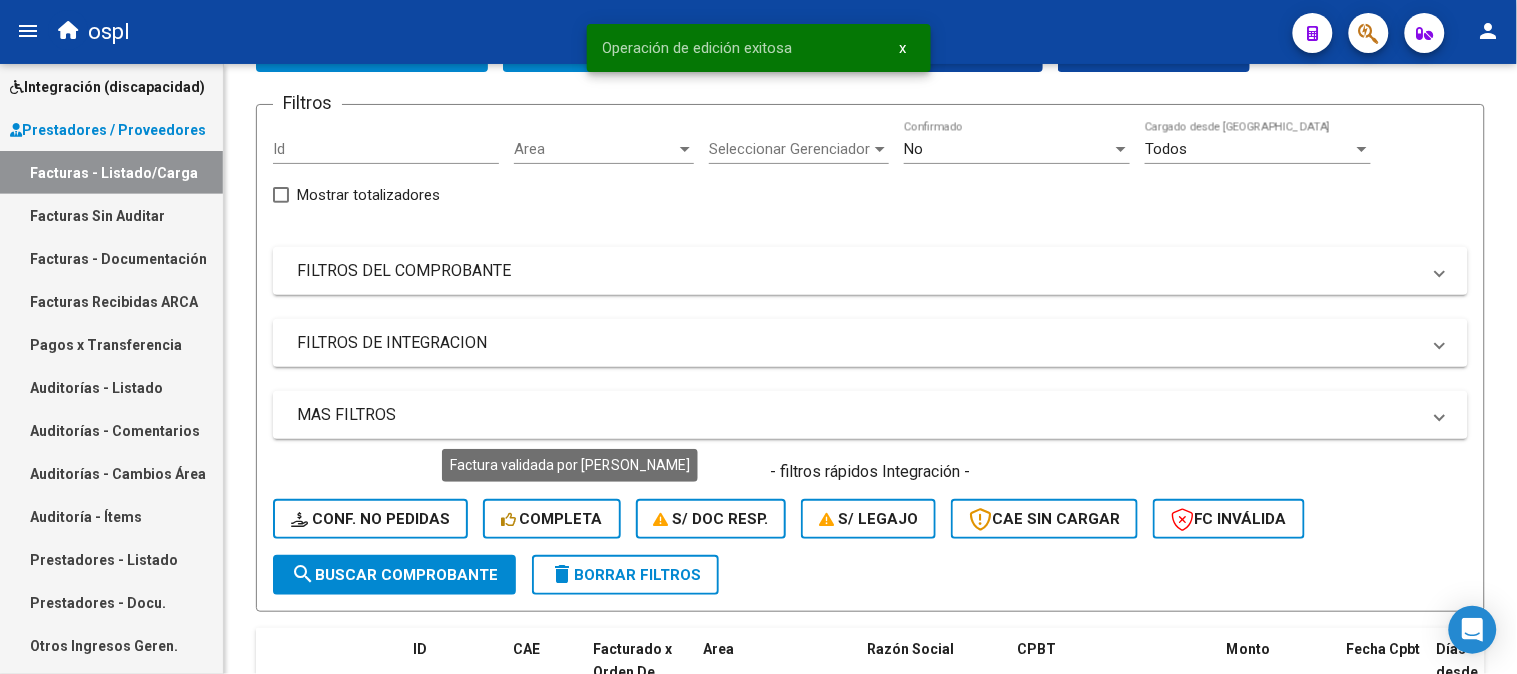 scroll, scrollTop: 553, scrollLeft: 0, axis: vertical 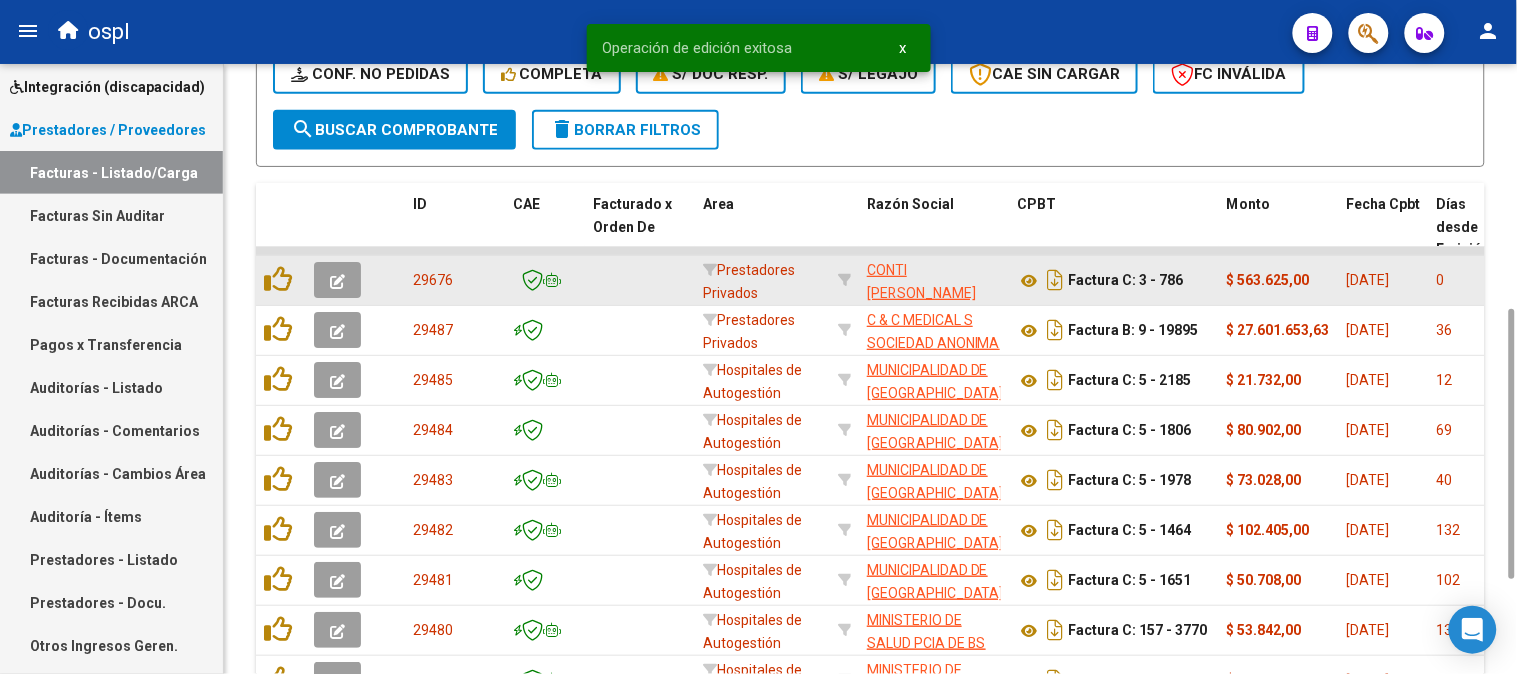 click 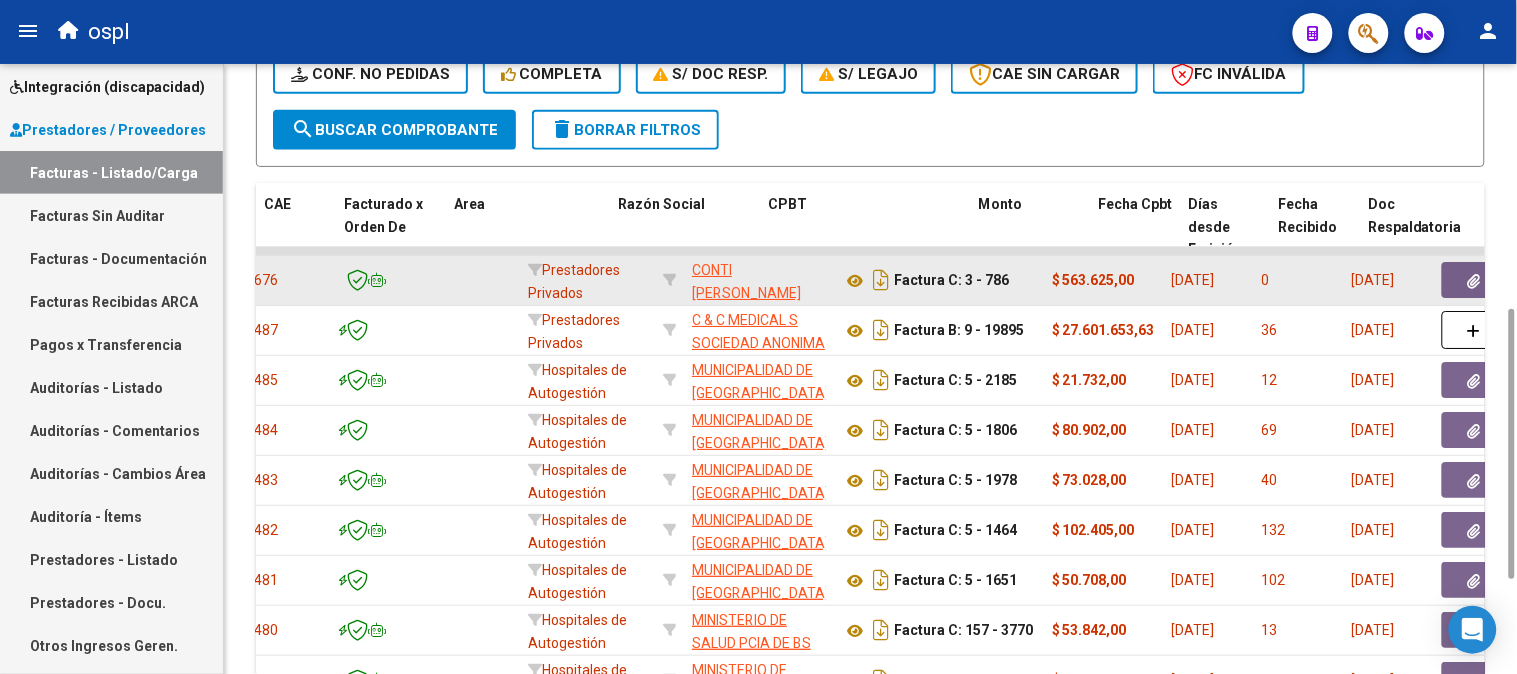 scroll, scrollTop: 0, scrollLeft: 328, axis: horizontal 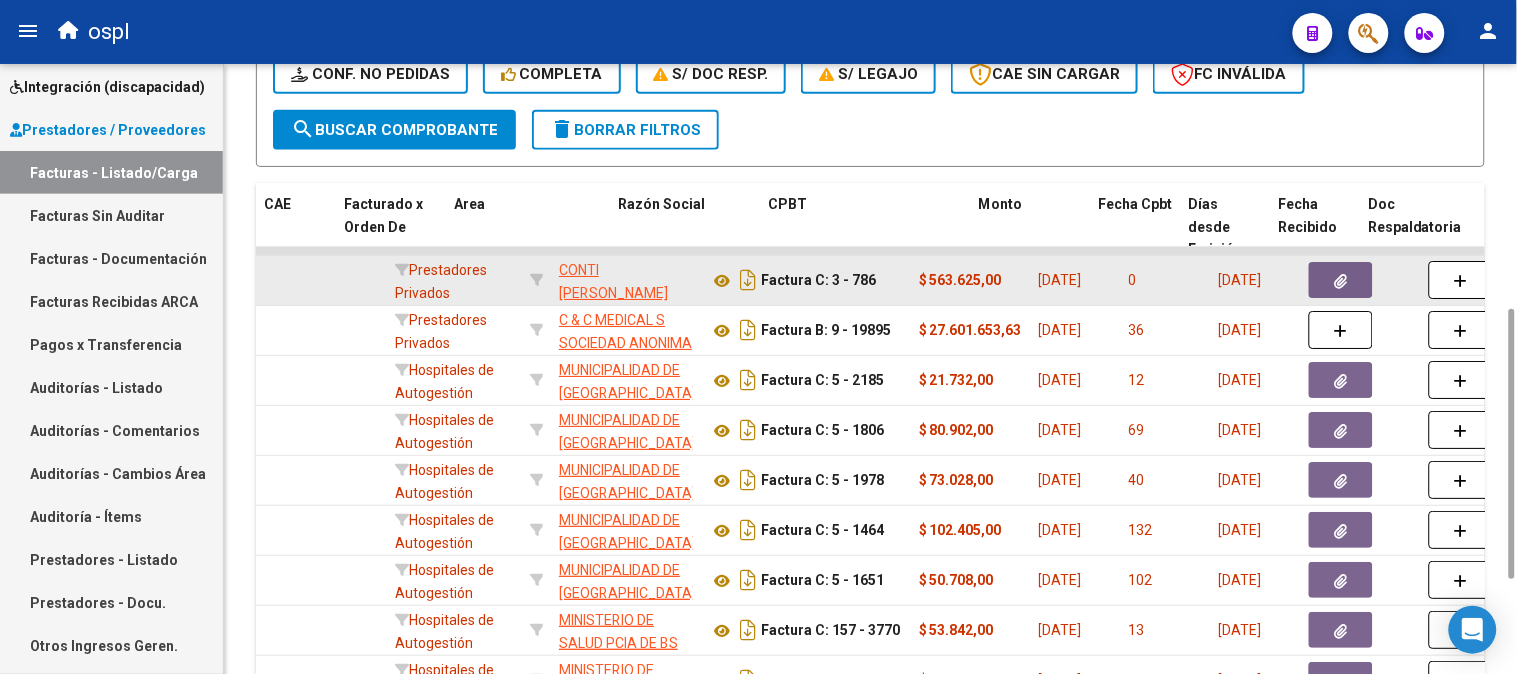 drag, startPoint x: 1126, startPoint y: 302, endPoint x: 1190, endPoint y: 288, distance: 65.51336 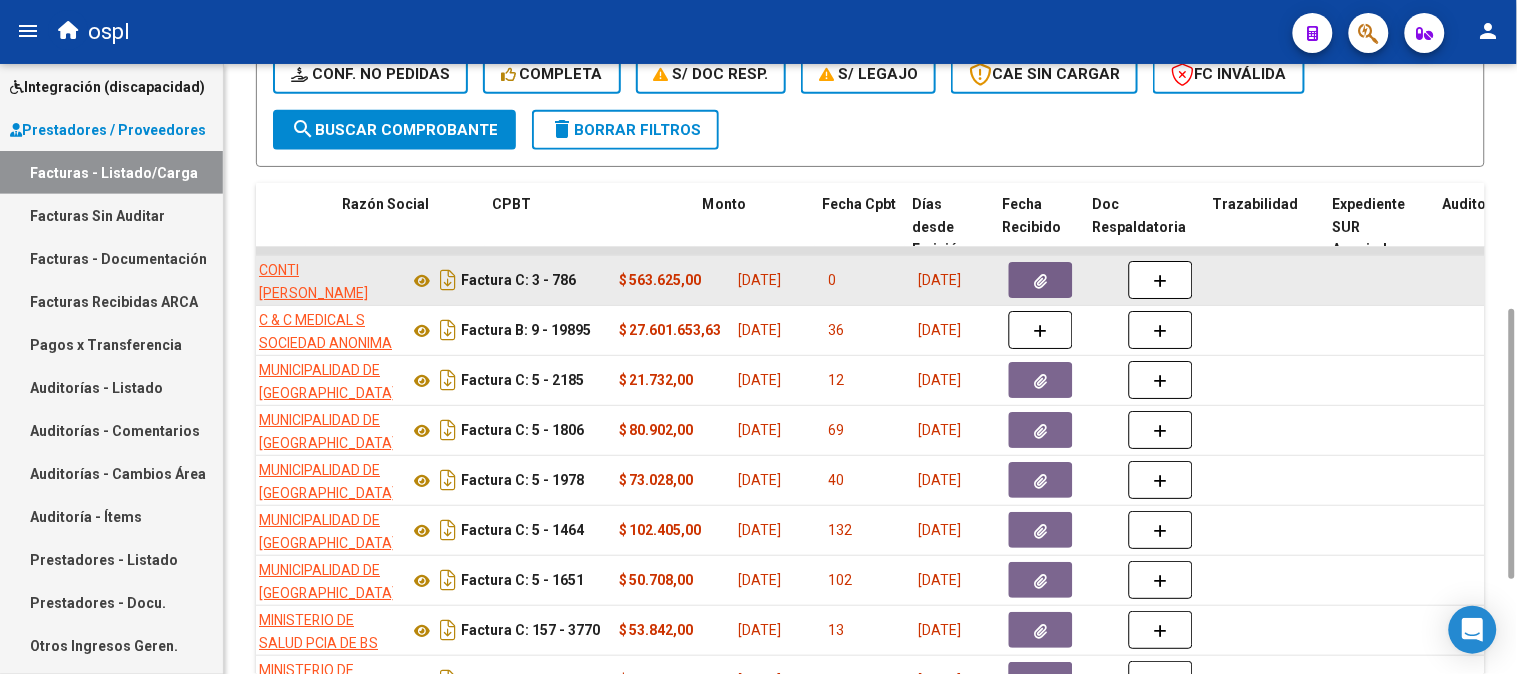 drag, startPoint x: 1096, startPoint y: 298, endPoint x: 1177, endPoint y: 290, distance: 81.394104 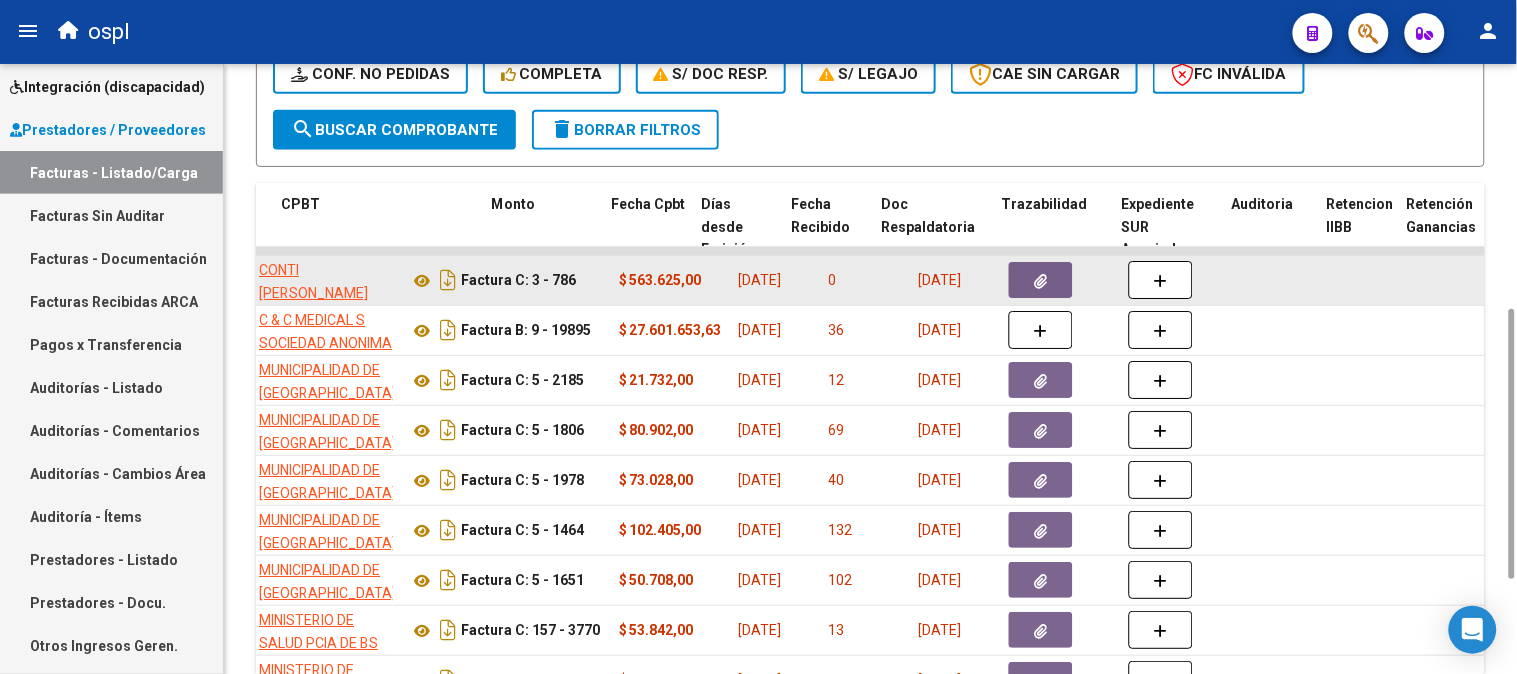 scroll, scrollTop: 0, scrollLeft: 735, axis: horizontal 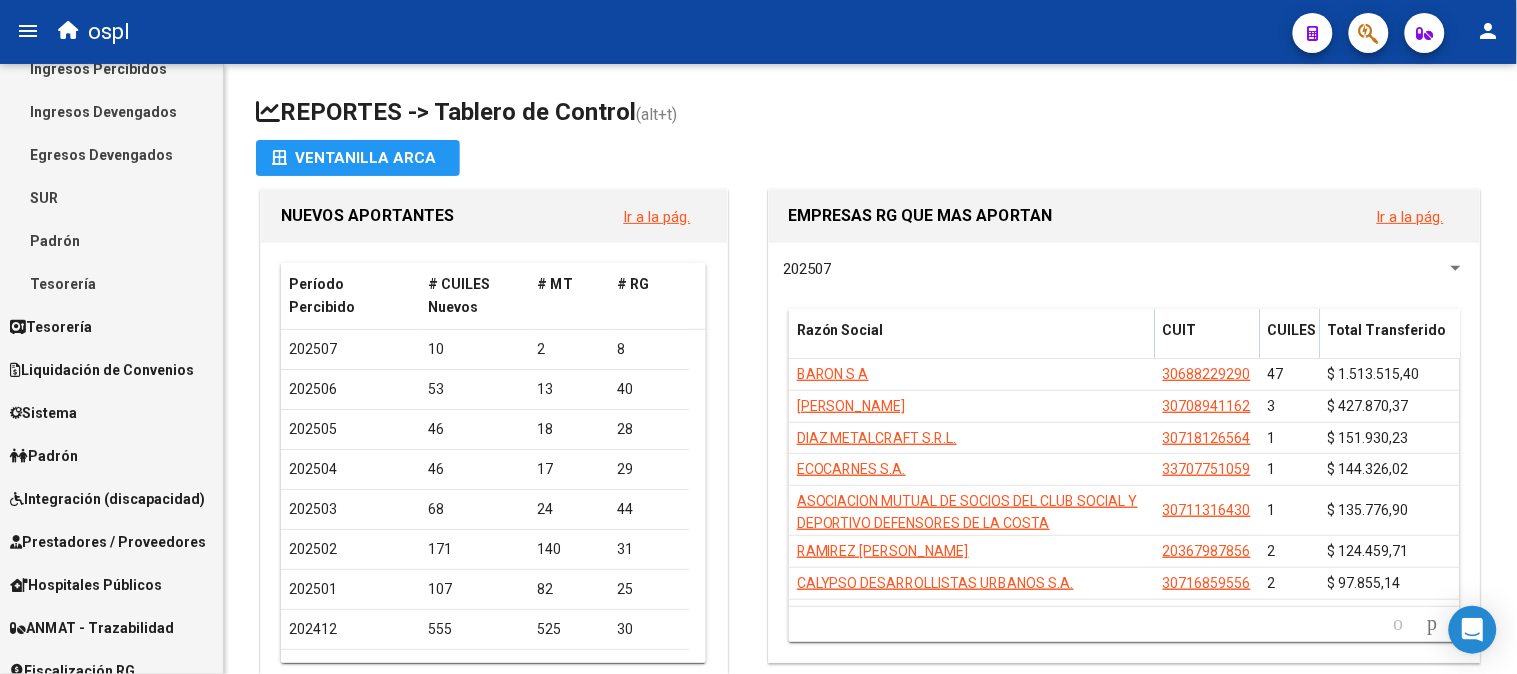 click on "Prestadores / Proveedores" at bounding box center (108, 542) 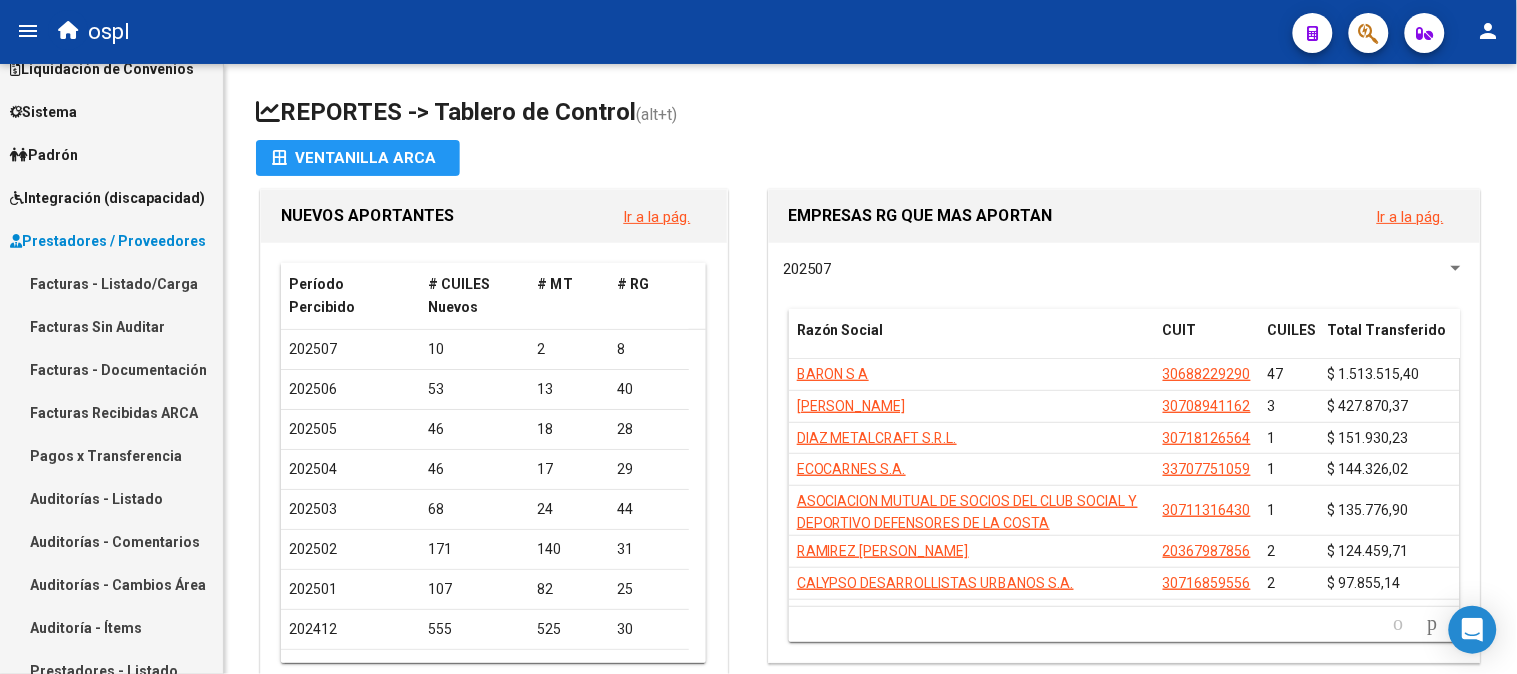 click on "Facturas - Listado/Carga" at bounding box center [111, 283] 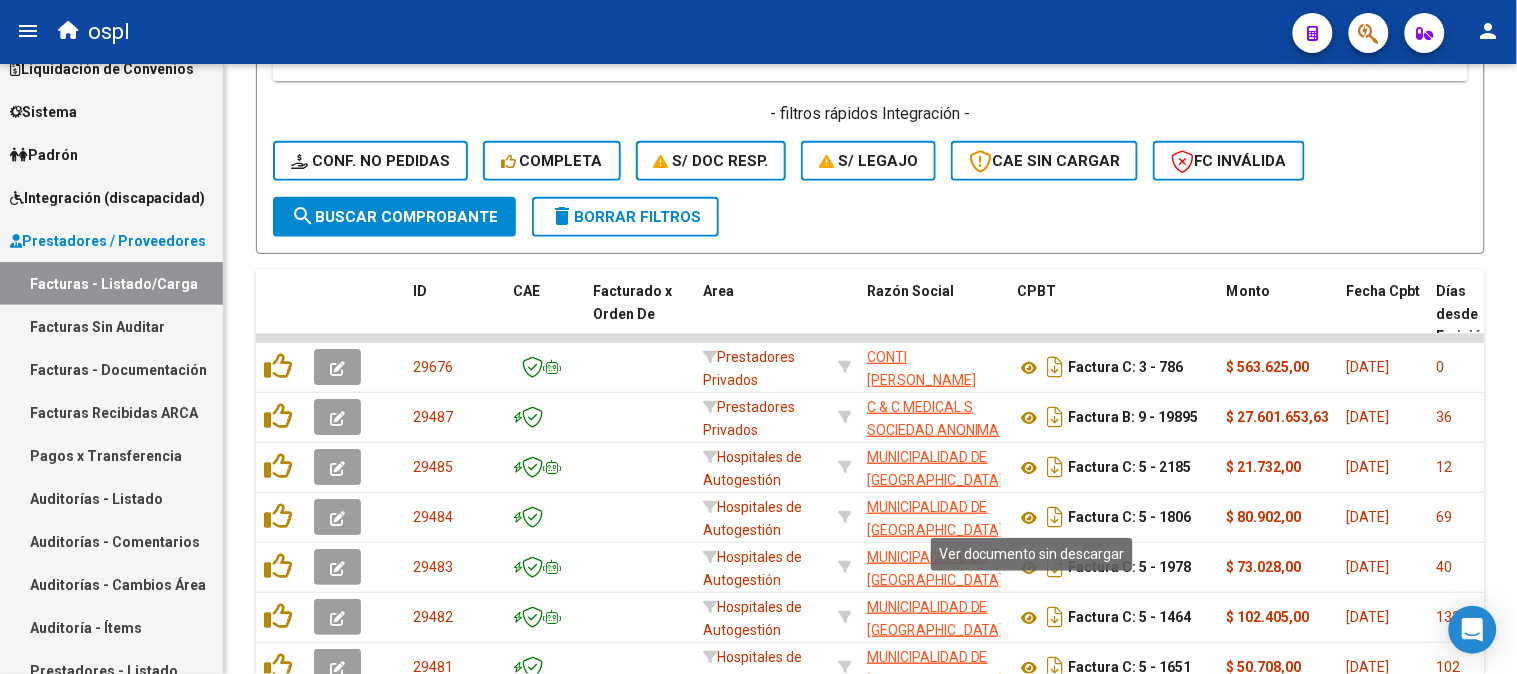 scroll, scrollTop: 771, scrollLeft: 0, axis: vertical 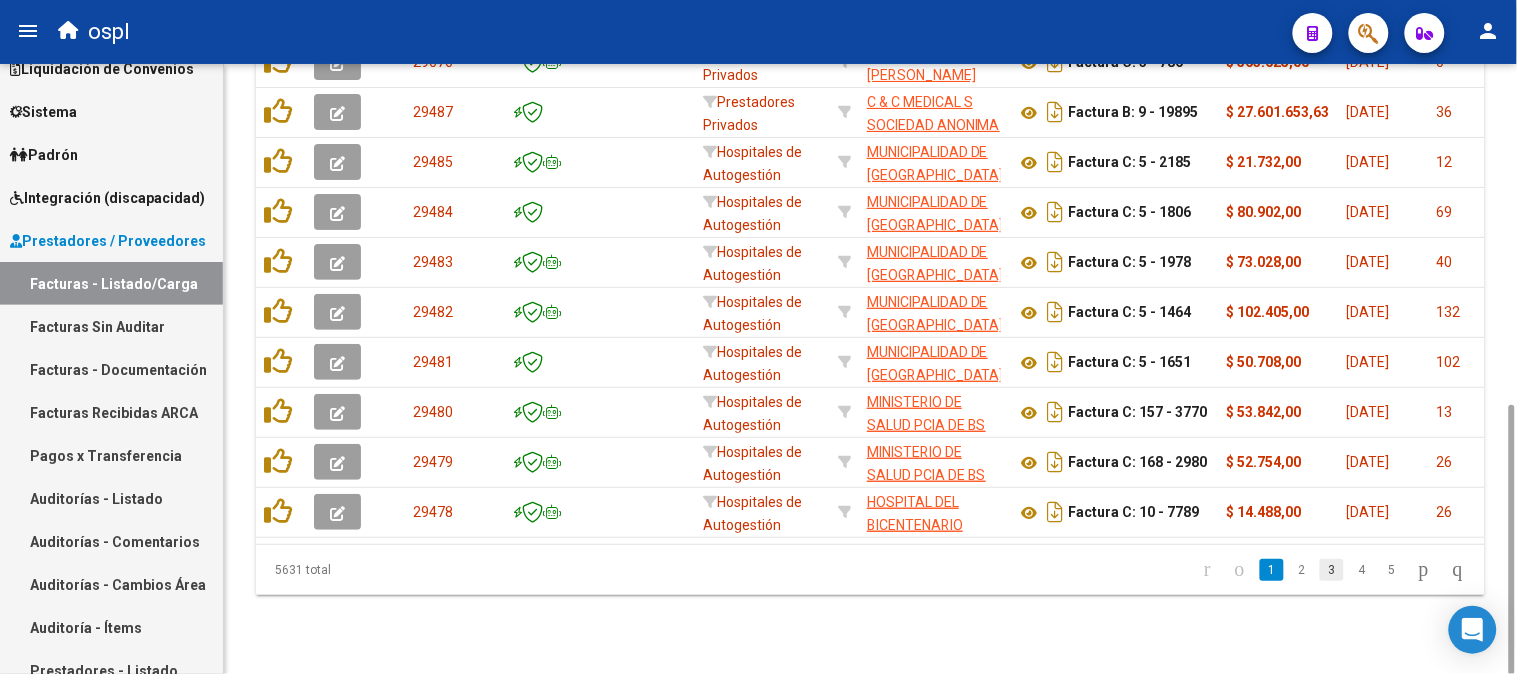 click on "3" 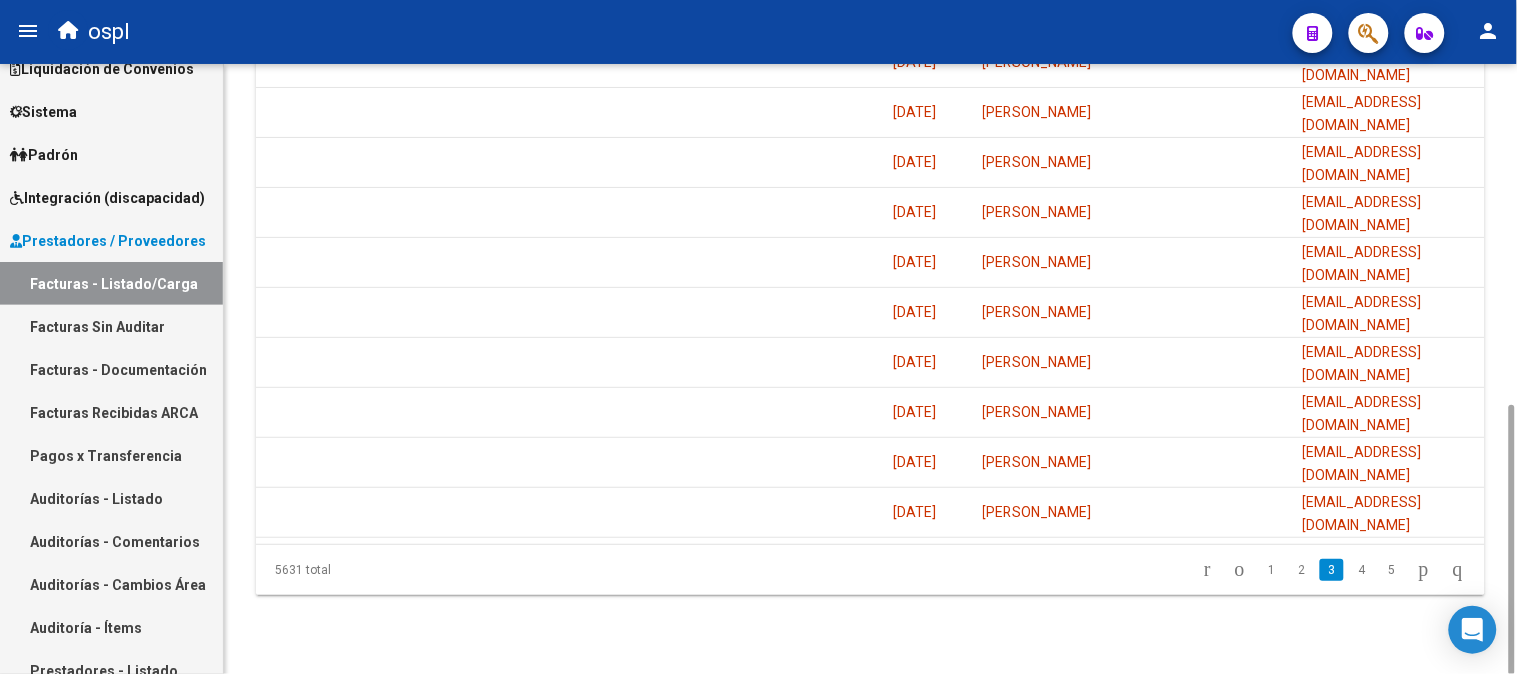 scroll, scrollTop: 0, scrollLeft: 3926, axis: horizontal 